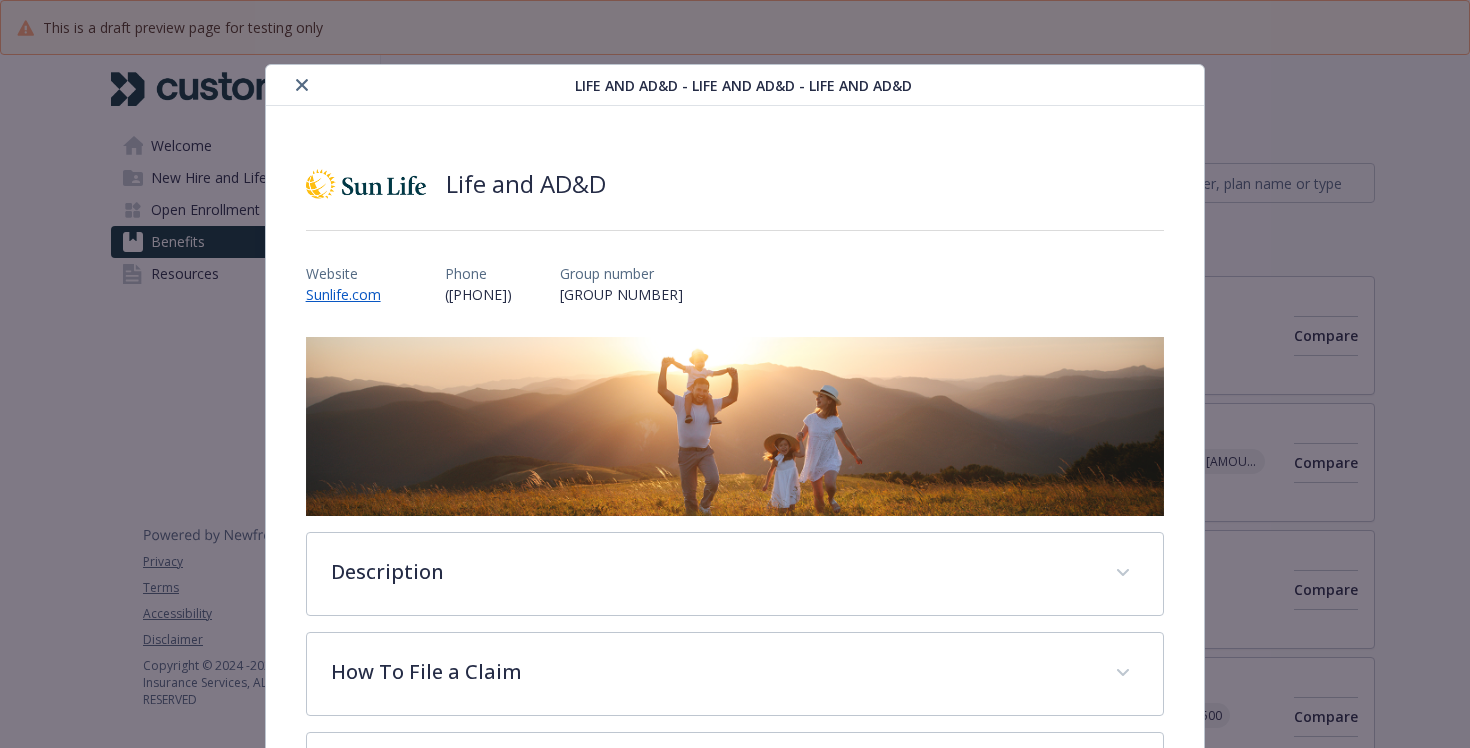 scroll, scrollTop: 0, scrollLeft: 0, axis: both 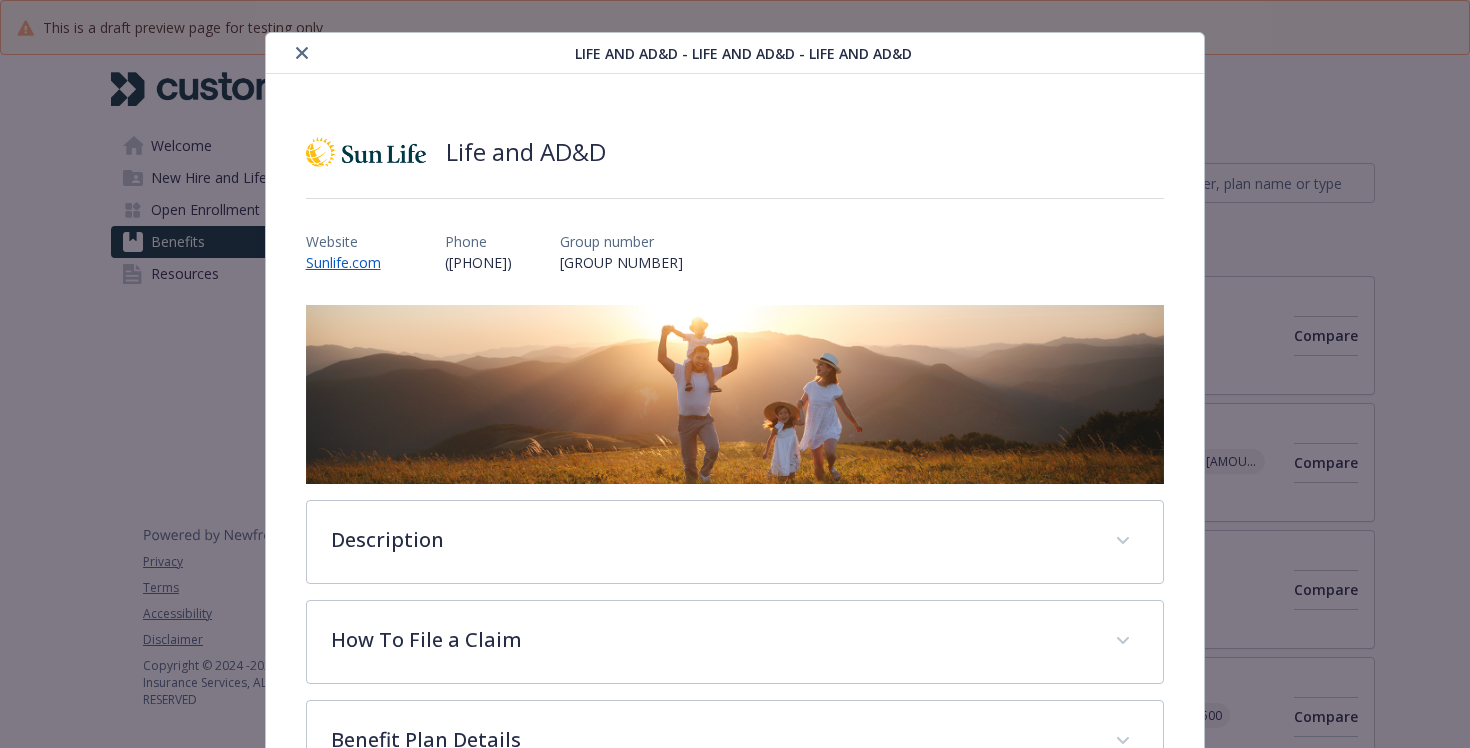 click 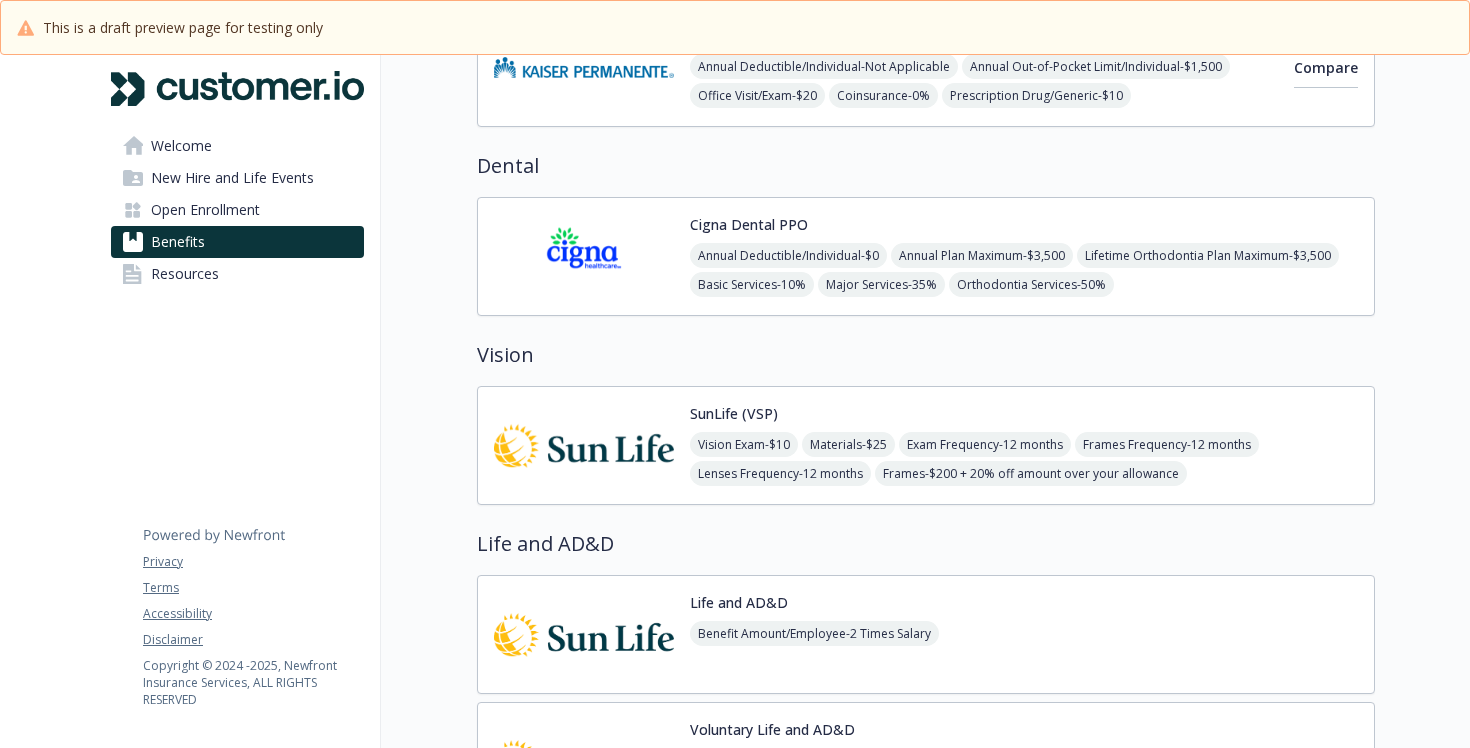 click at bounding box center [584, 445] 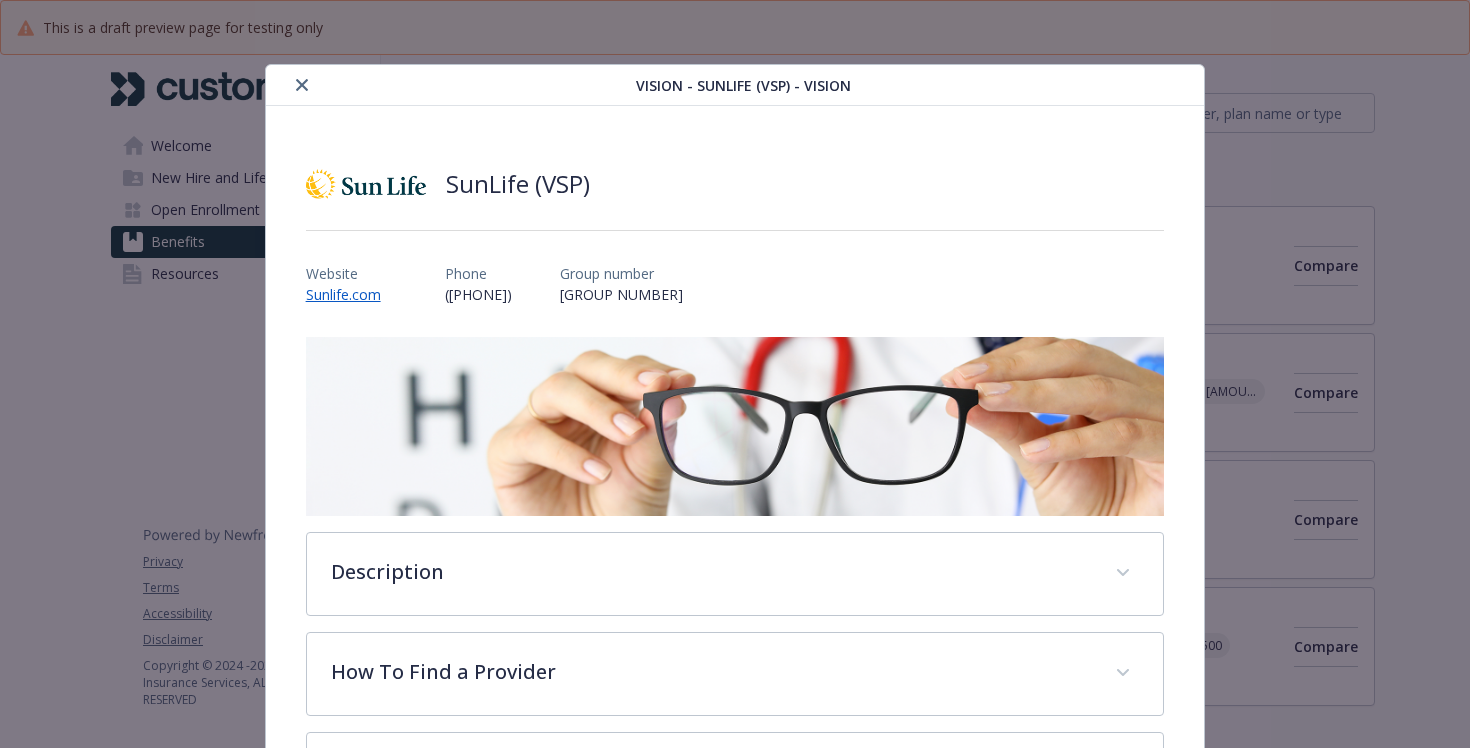 scroll, scrollTop: 649, scrollLeft: 0, axis: vertical 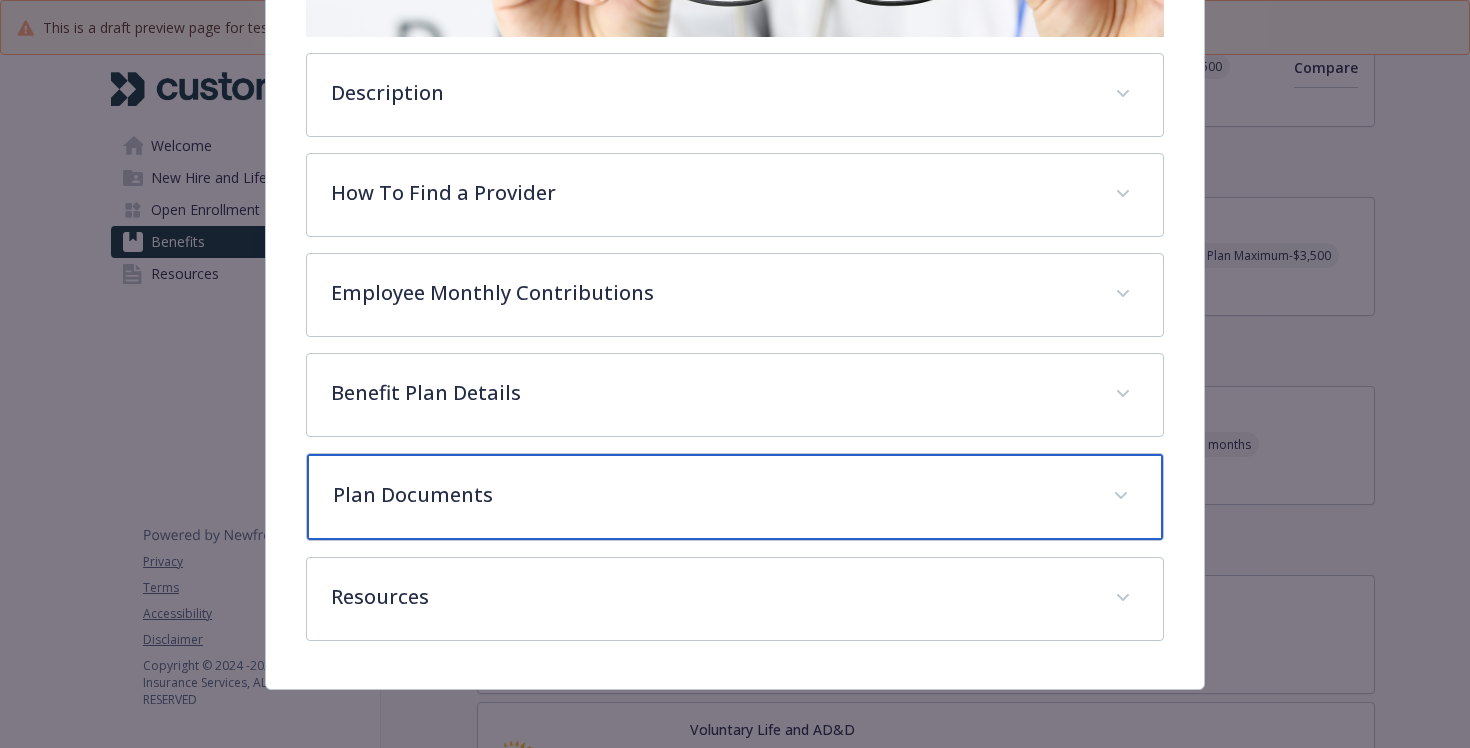 click on "Plan Documents" at bounding box center (735, 497) 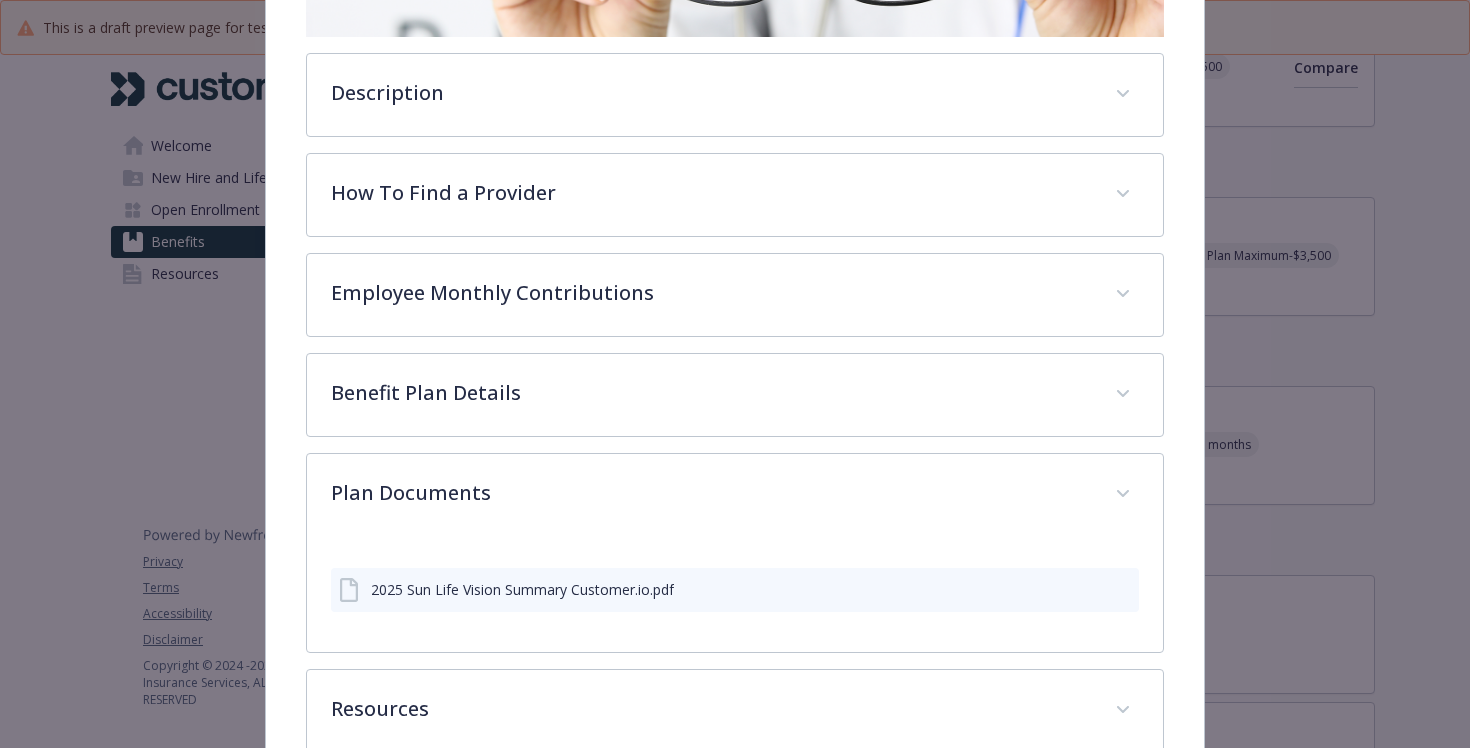 click on "2025 Sun Life Vision Summary Customer.io.pdf" at bounding box center [522, 589] 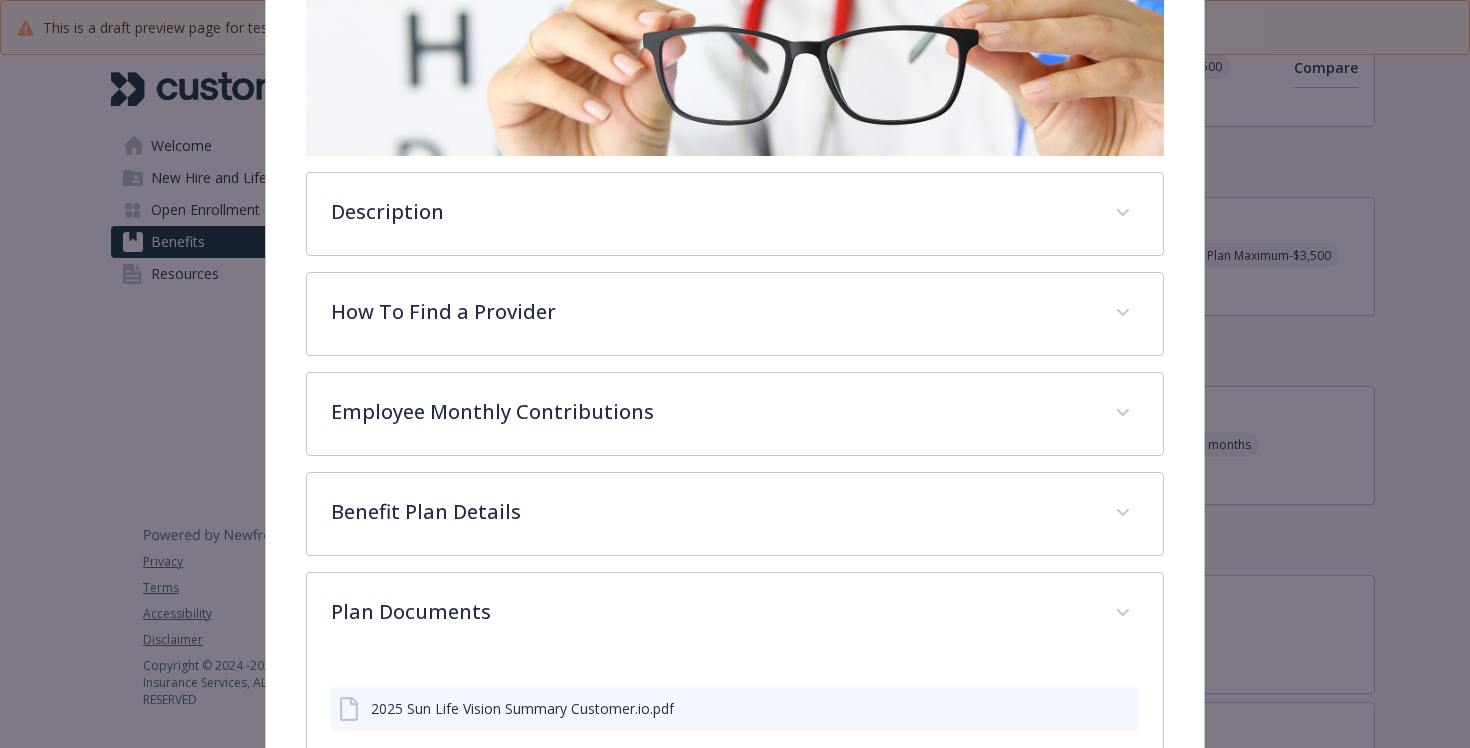 scroll, scrollTop: 29, scrollLeft: 0, axis: vertical 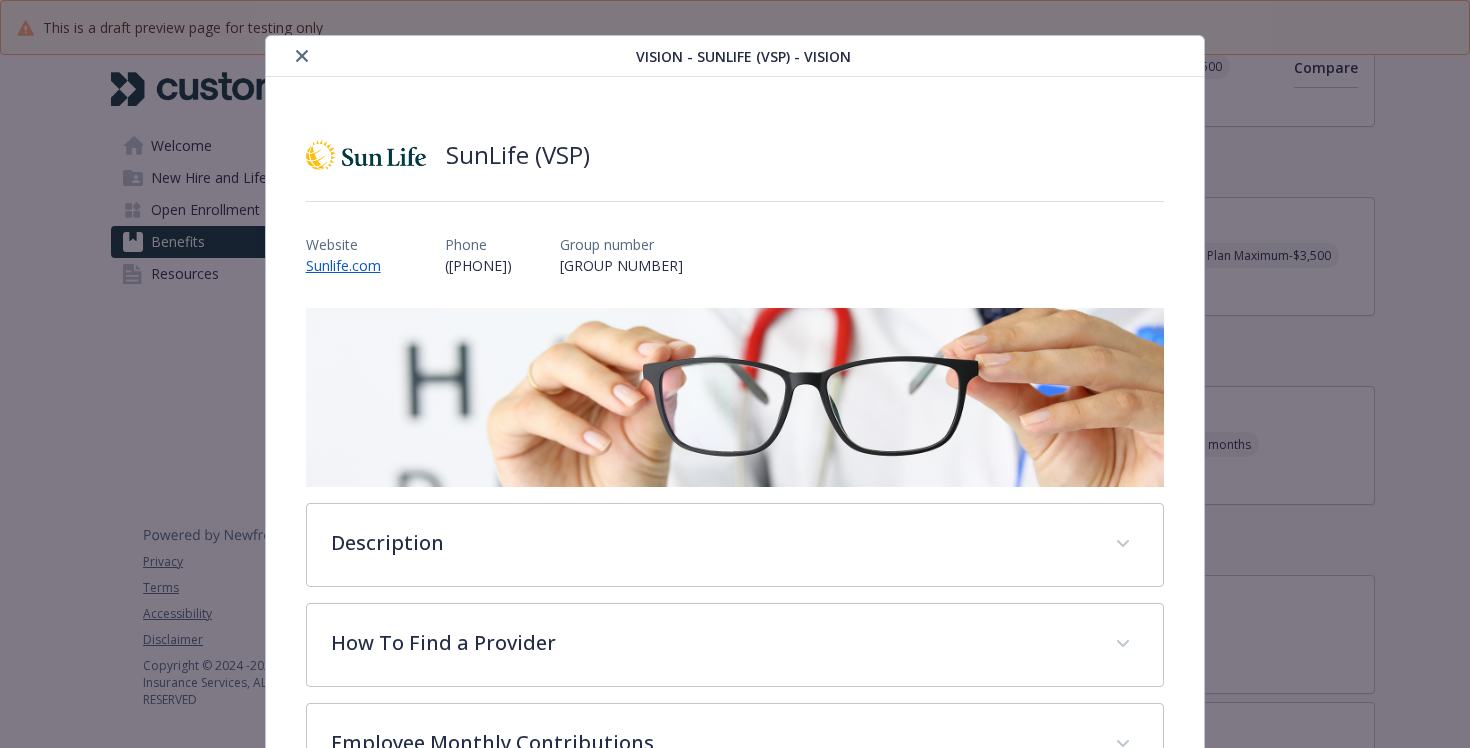 click on "Vision - SunLife (VSP) - Vision" at bounding box center (735, 56) 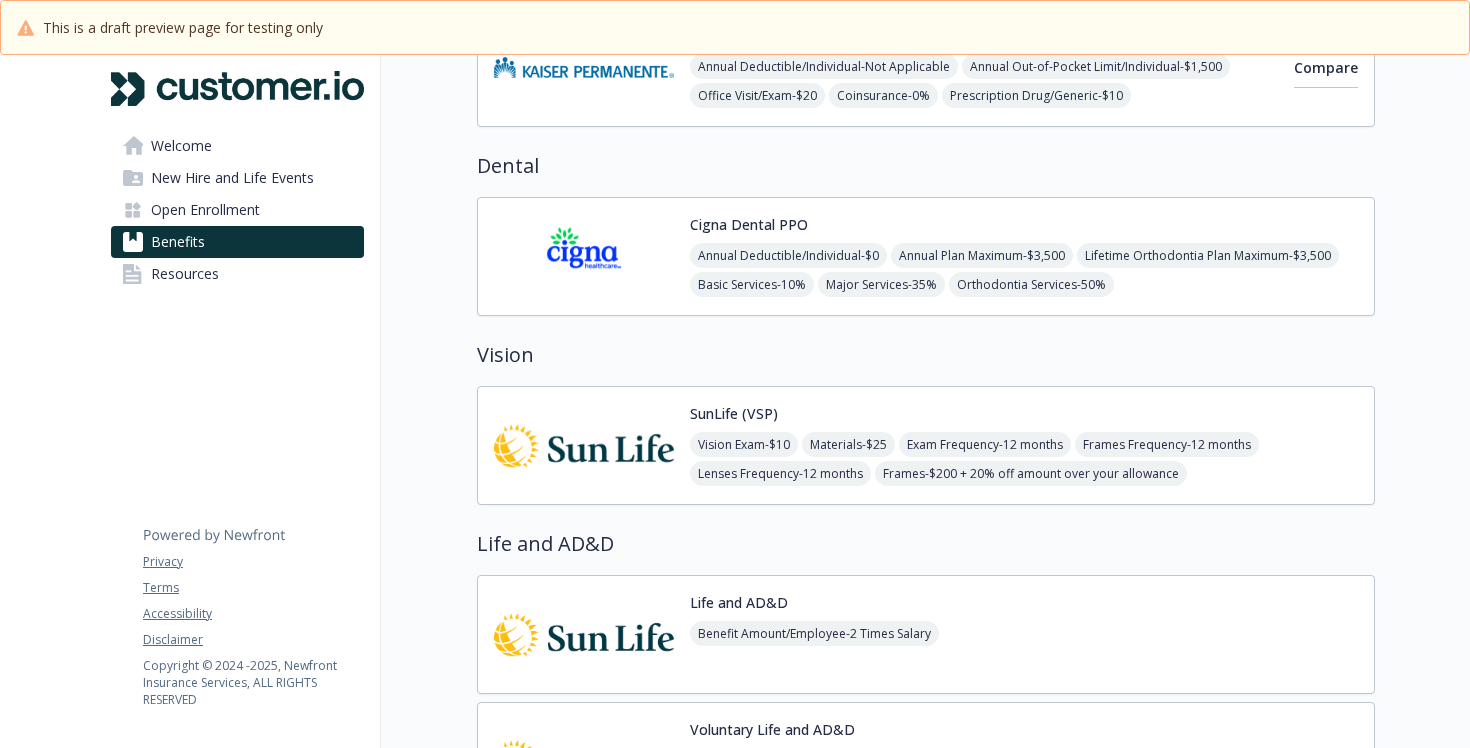 click on "Life and AD&D Benefit Amount/Employee  -  2 Times Salary" at bounding box center [926, 634] 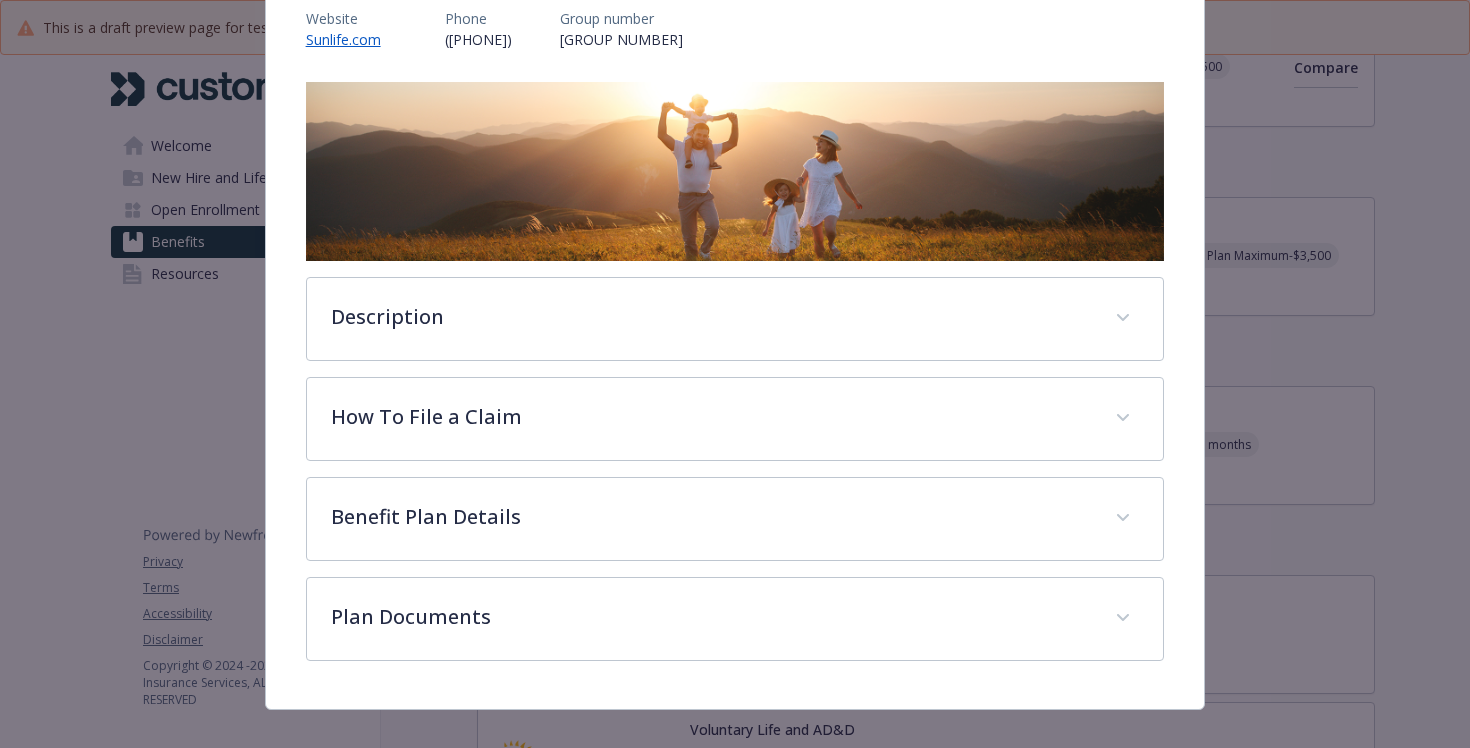 scroll, scrollTop: 279, scrollLeft: 0, axis: vertical 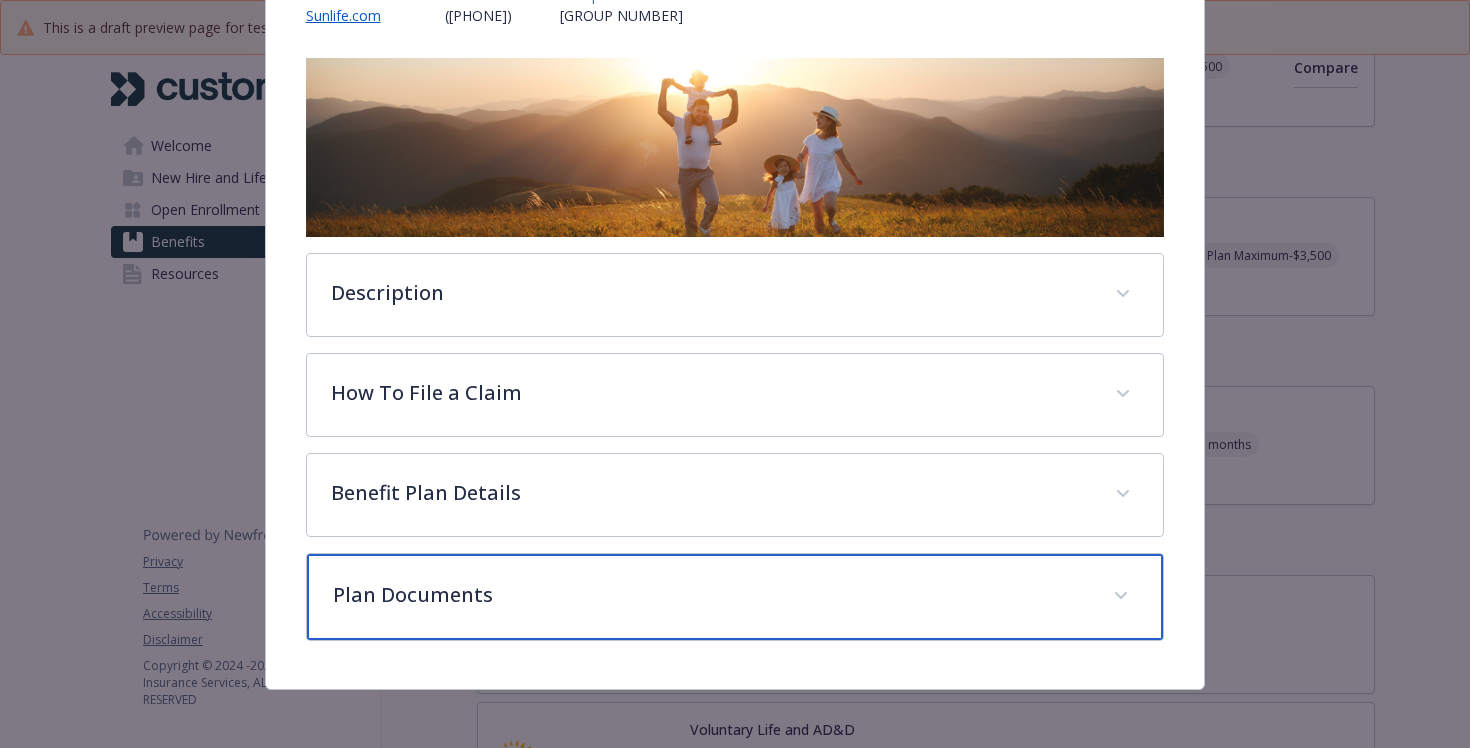 click on "Plan Documents" at bounding box center (711, 595) 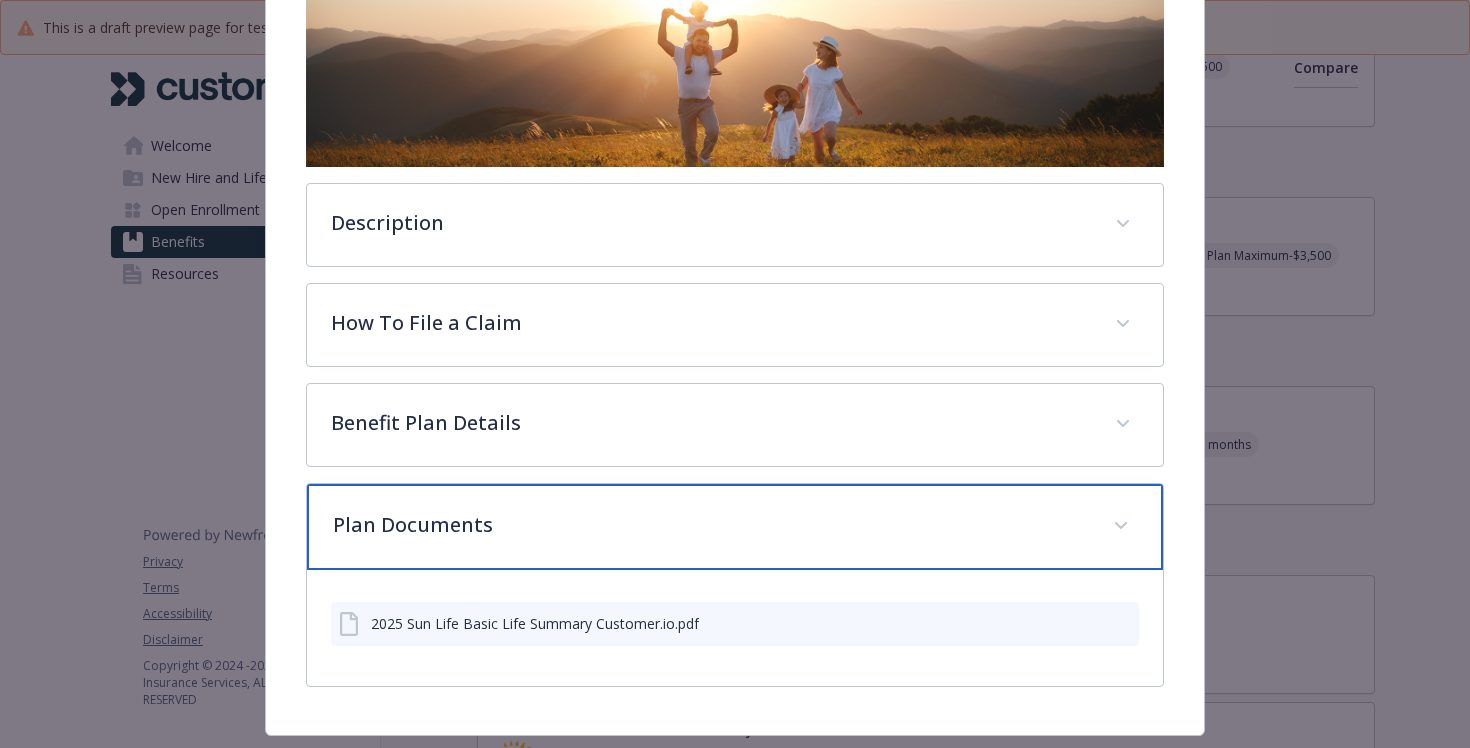 scroll, scrollTop: 399, scrollLeft: 0, axis: vertical 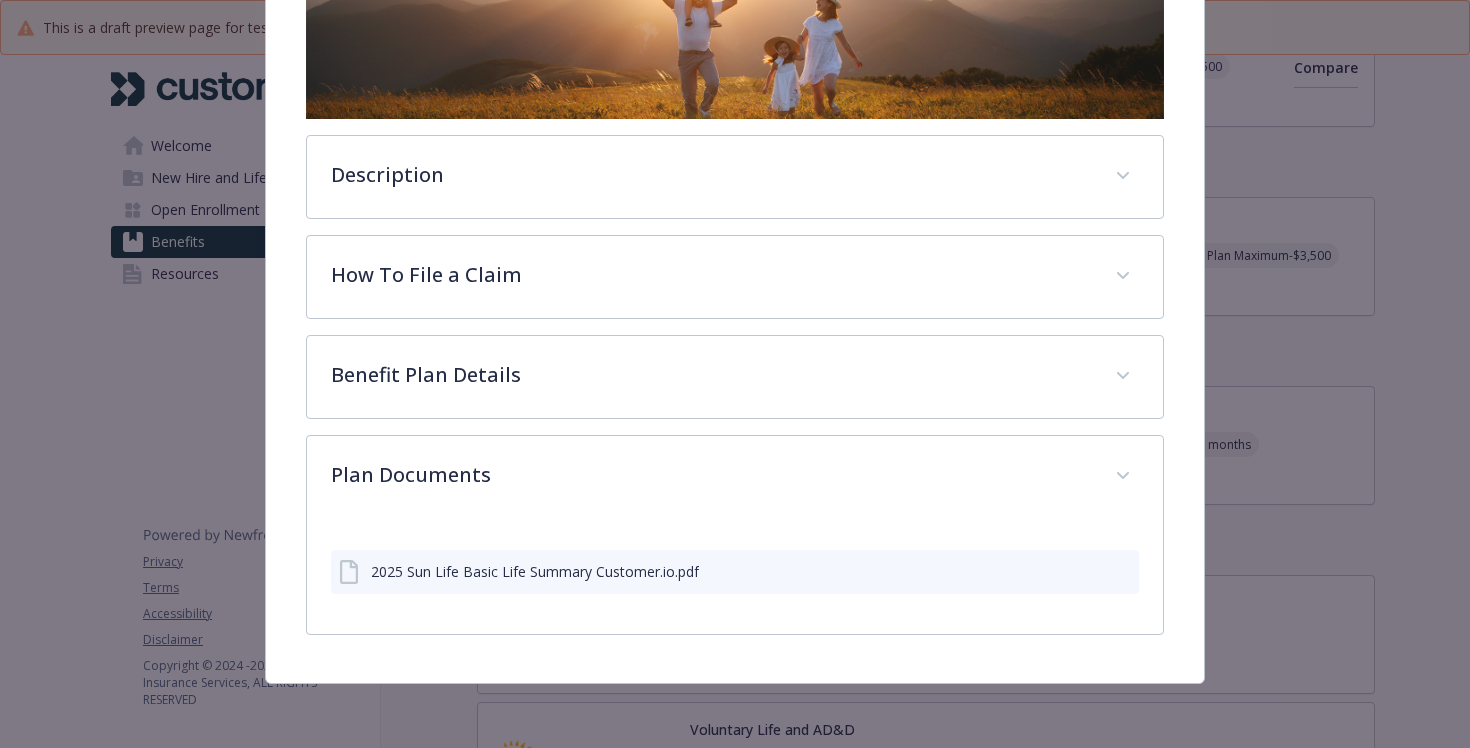 click 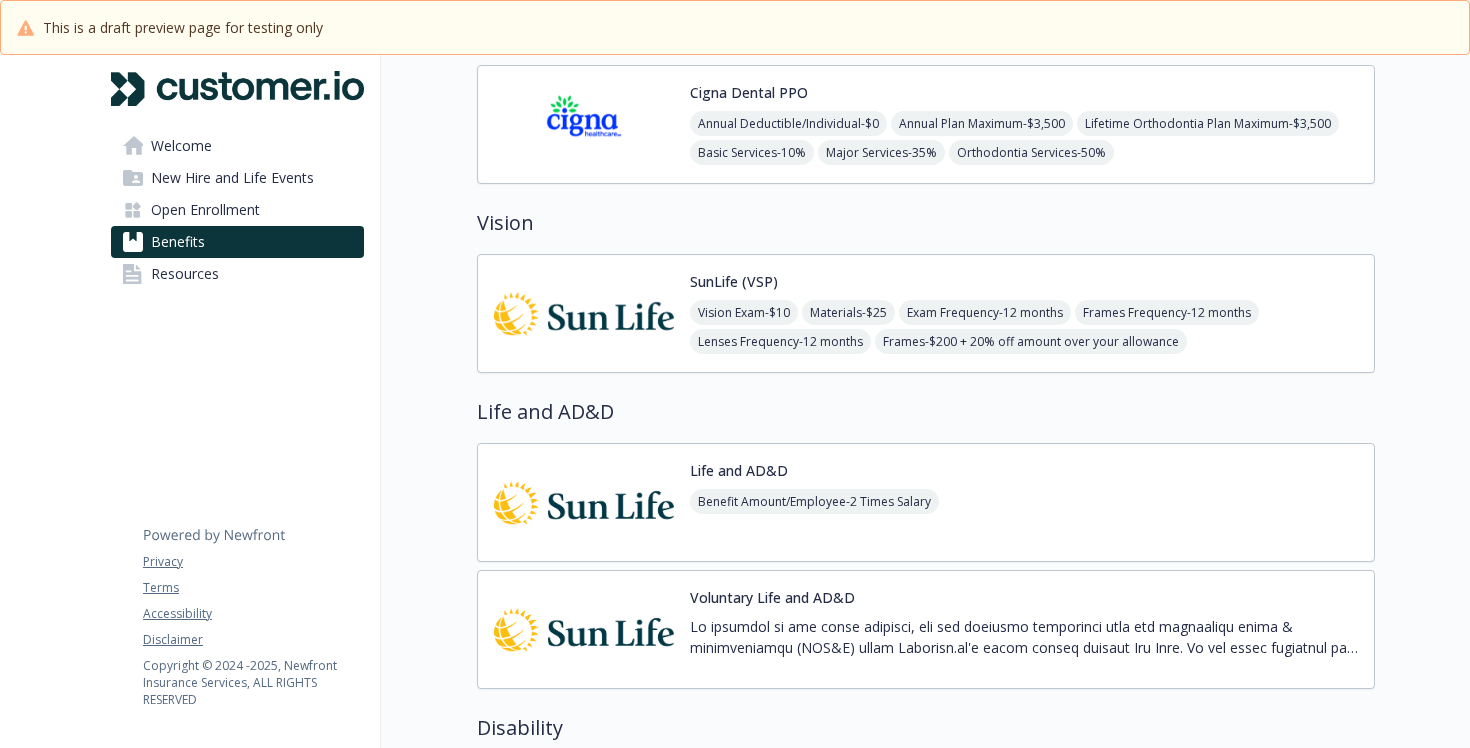 scroll, scrollTop: 980, scrollLeft: 0, axis: vertical 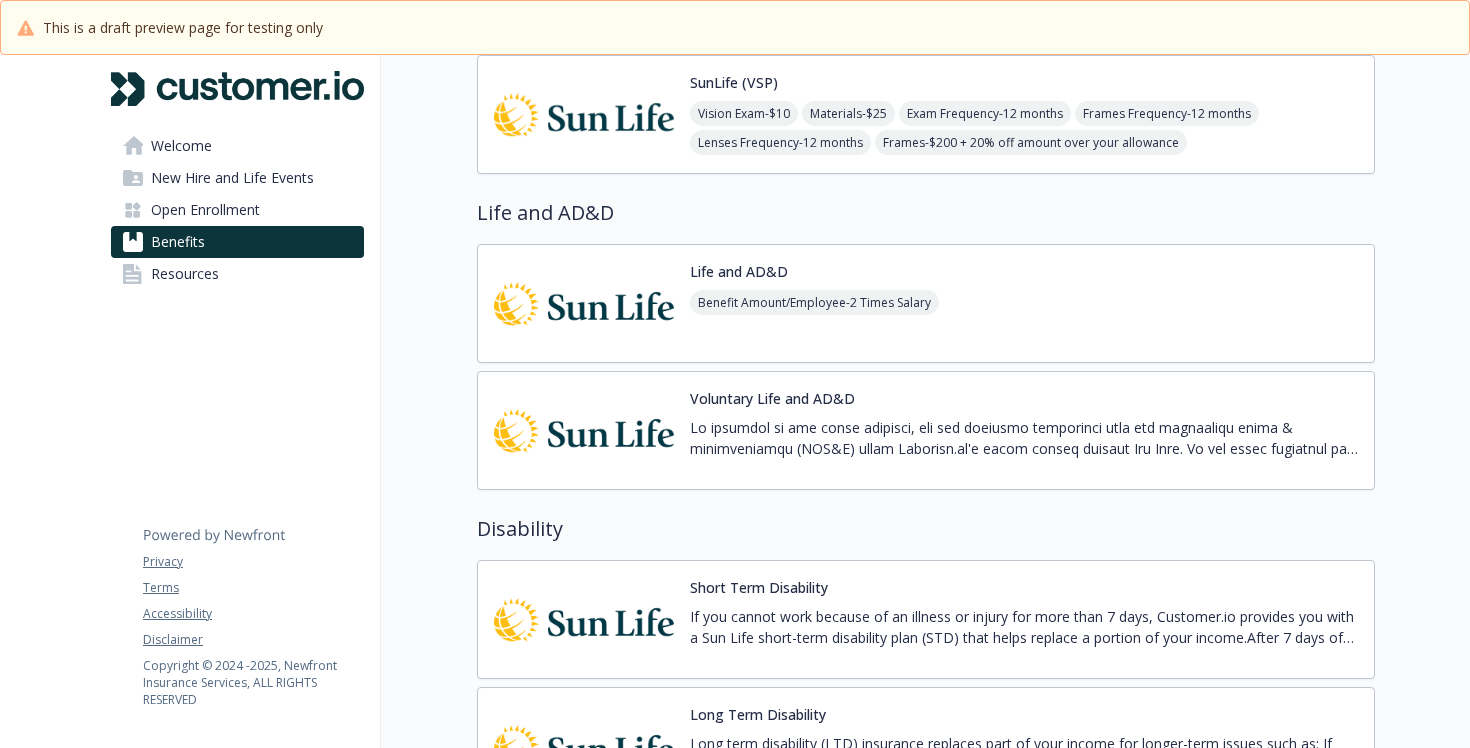 click at bounding box center (1024, 445) 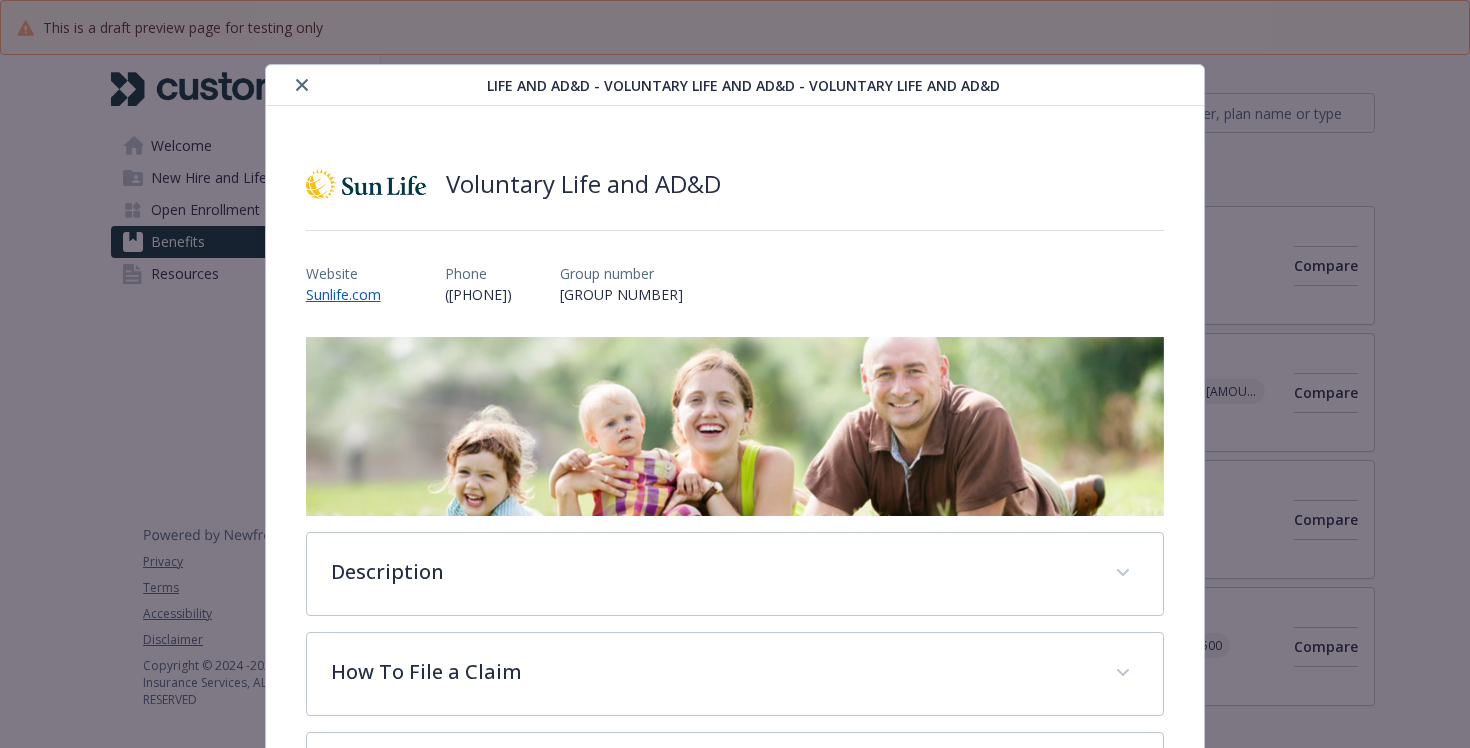 scroll, scrollTop: 980, scrollLeft: 0, axis: vertical 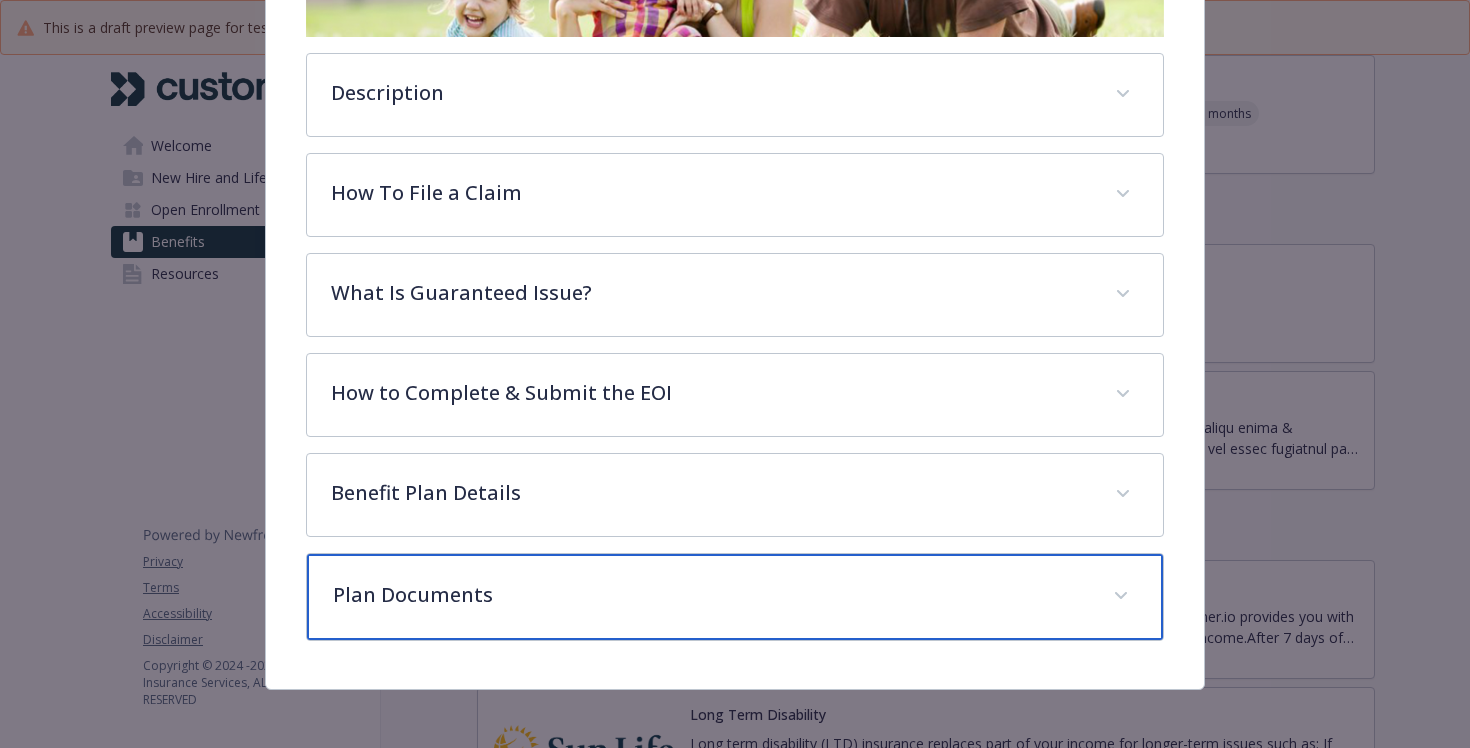 click on "Plan Documents" at bounding box center [735, 597] 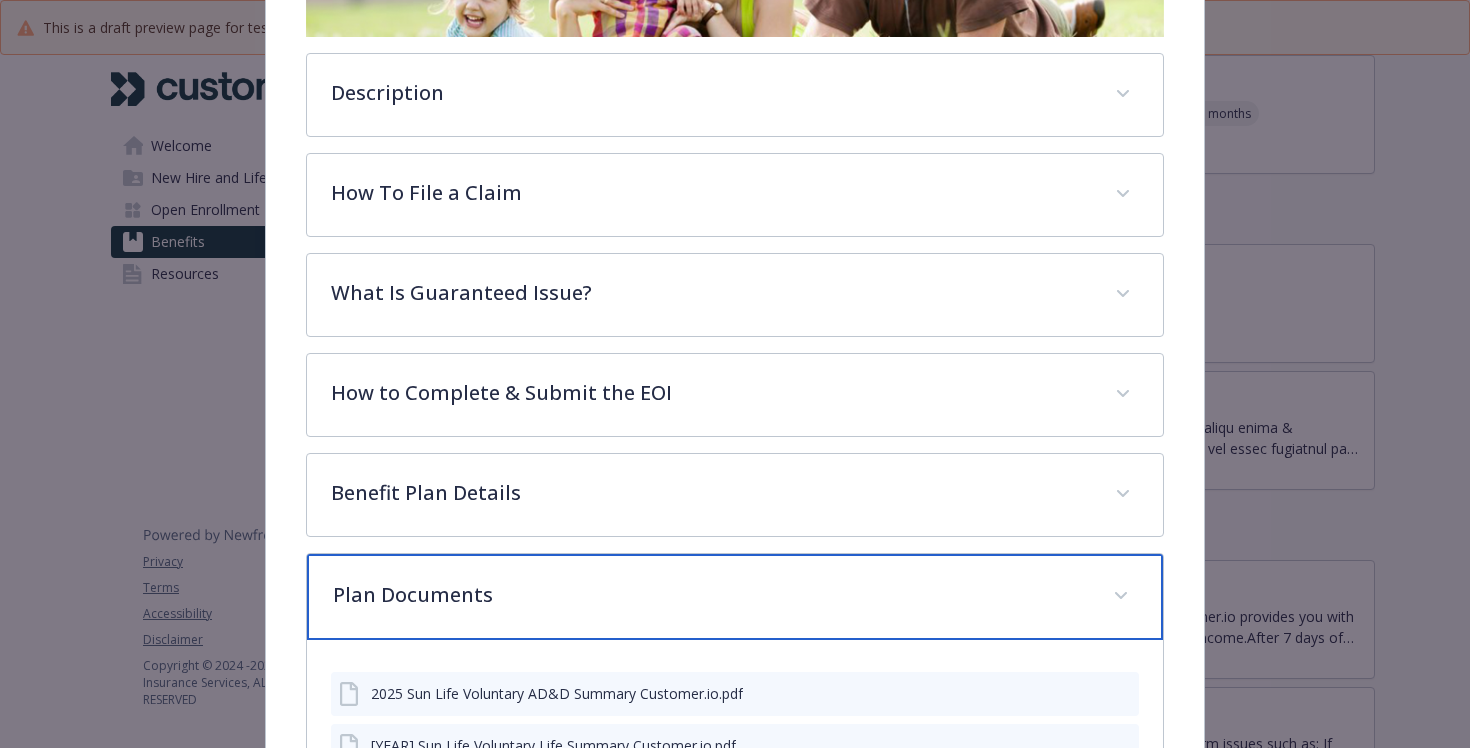 scroll, scrollTop: 523, scrollLeft: 0, axis: vertical 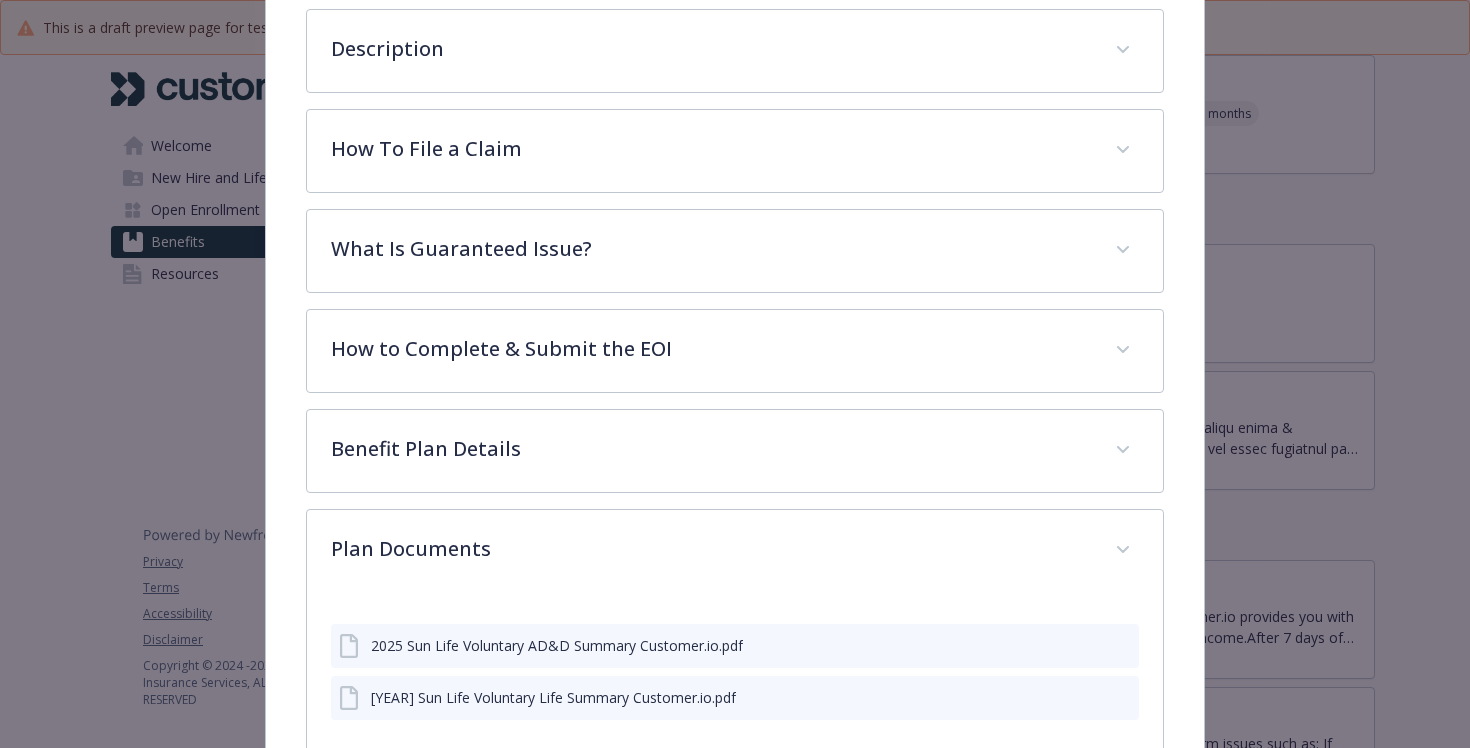 click 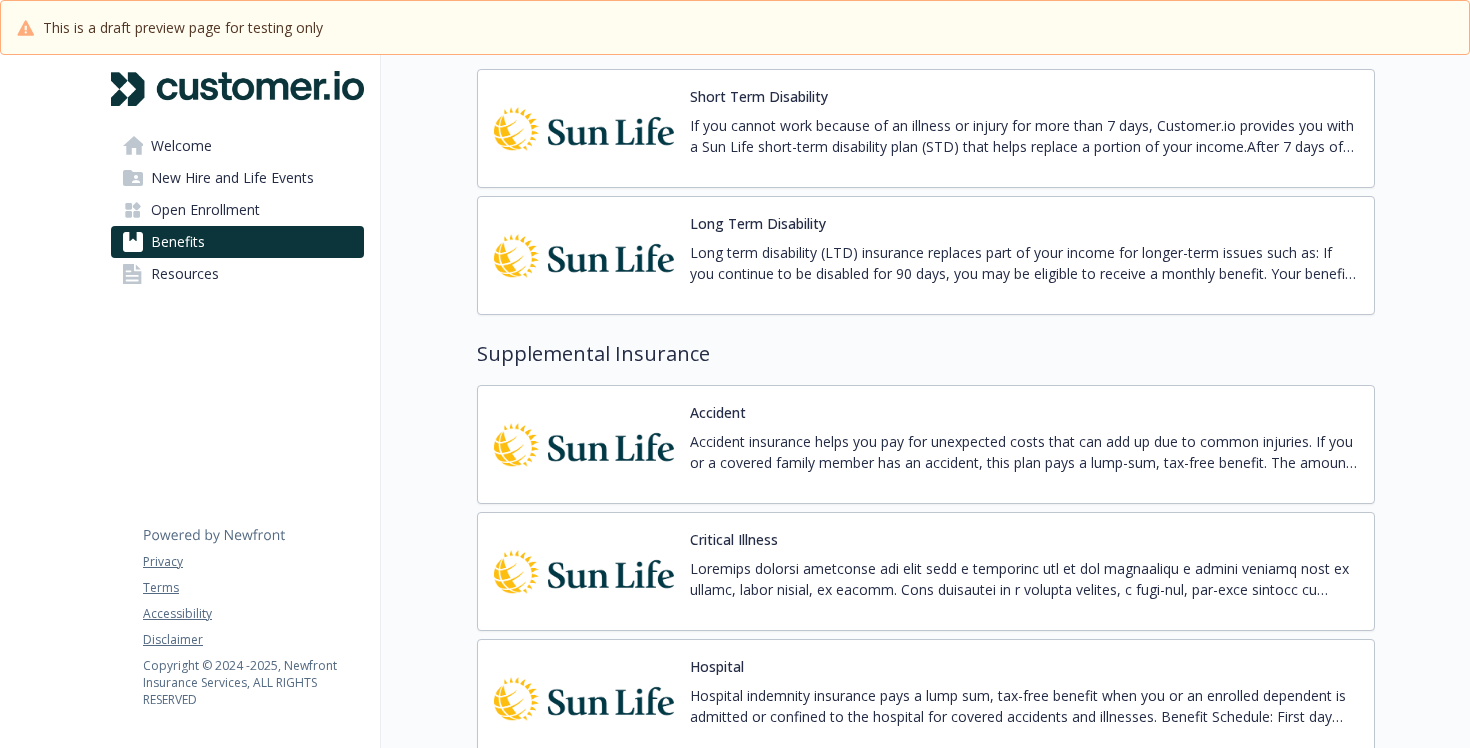 click on "If you cannot work because of an illness or injury for more than 7 days, Customer.io provides you with a Sun Life short-term disability plan (STD) that helps replace a portion of your income.​​
After 7 days of disability, you will be eligible to receive a weekly benefit. Your benefit amount is based on a percentage of your weekly income just prior to your disability date. STD benefits will be offset with any statutory benefits and any other sources of income as stated in your certificate of coverage.
Customer.io pays the cost of this coverage.
Please refer to the Benefits Plan Details section below for a detailed outline of this plan." at bounding box center (1024, 143) 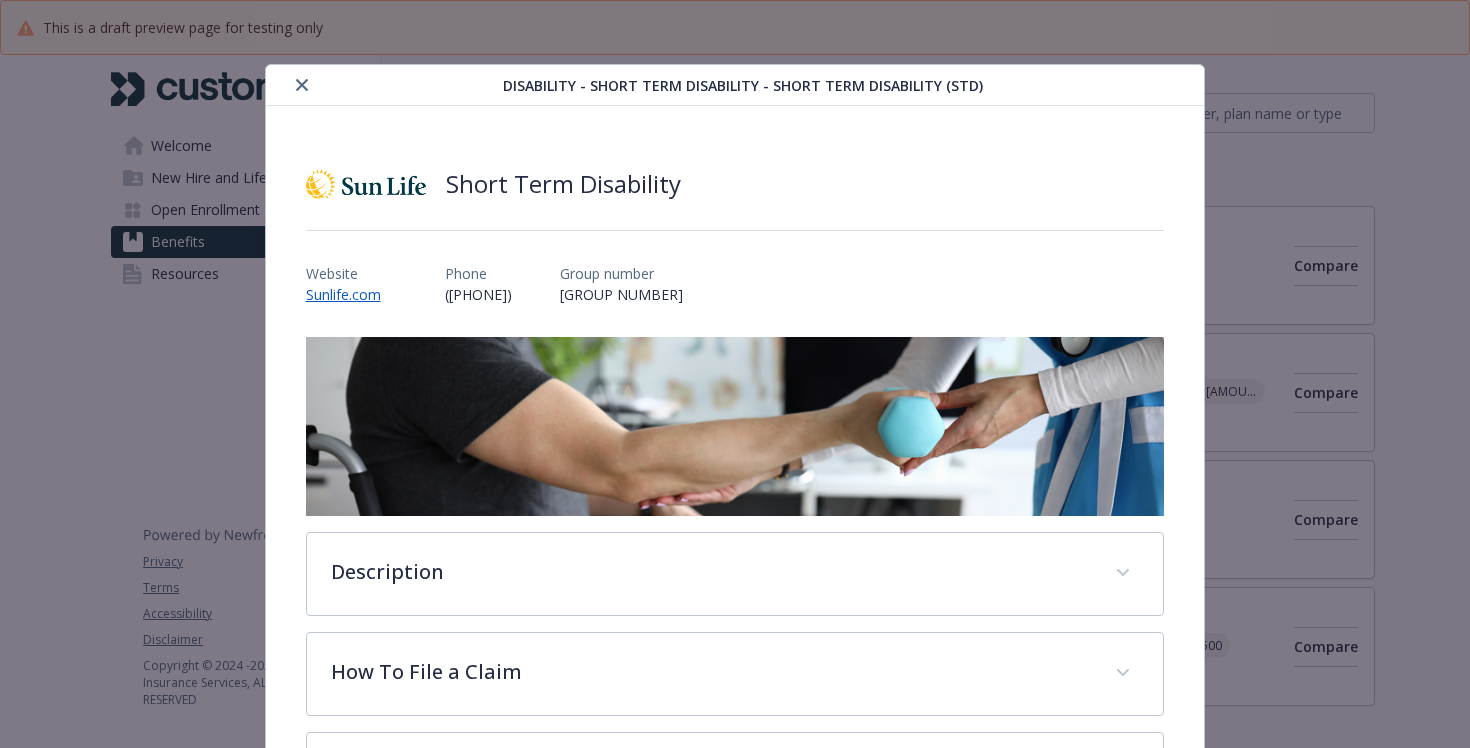 scroll, scrollTop: 1471, scrollLeft: 0, axis: vertical 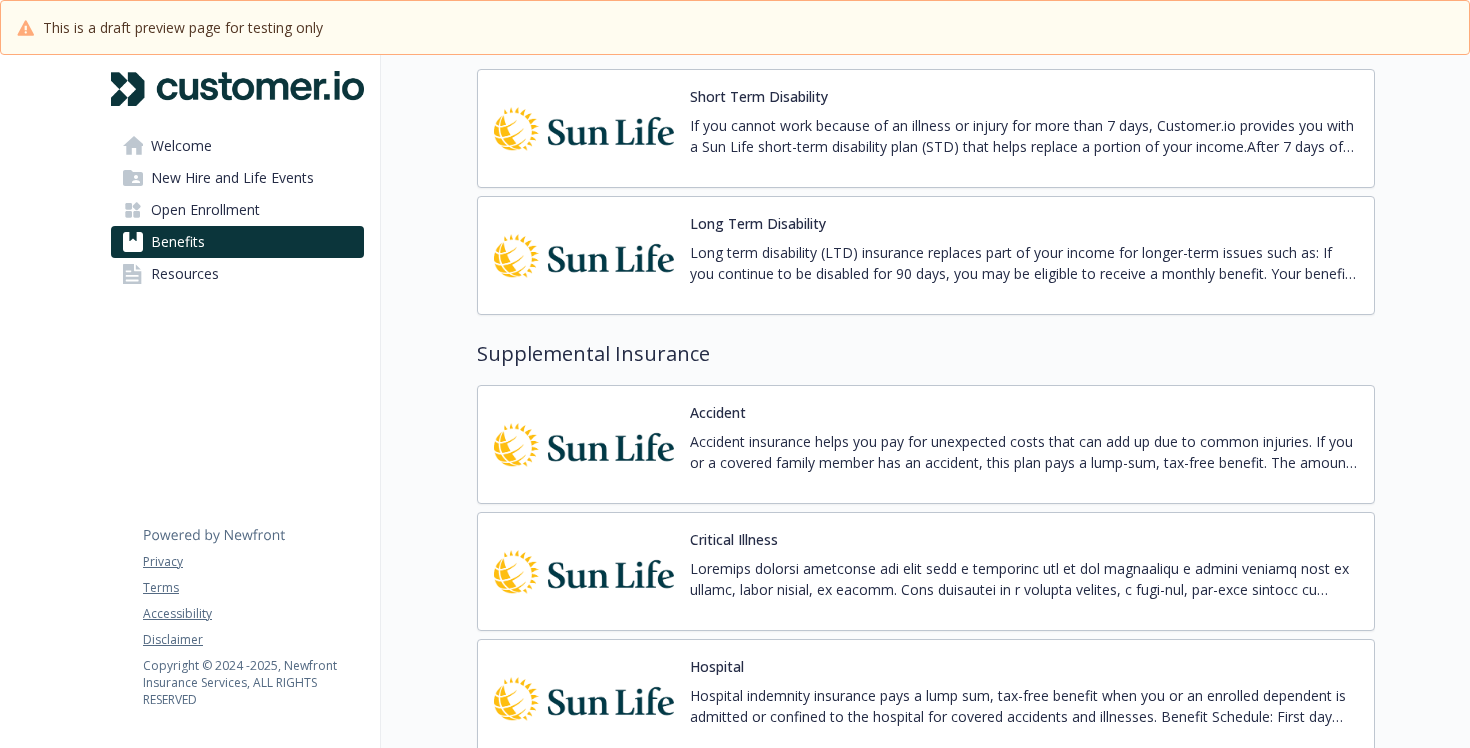 click on "Accident insurance helps you pay for unexpected costs that can add up due to common injuries. If you or a covered family member has an accident, this plan pays a lump-sum, tax-free benefit. The amount of money depends on the type and severity of your injury and can be used any way you choose.
The plan automatically includes a wellness benefit, providing $50 per covered individual each year for completing an eligible health screening test.
Coverage examples:
Dislocations-
Hip: $8,000 (surgery), $4,000 (no surgery)
Knee, ankle or bones of the foot: $3,000 (surgery), $1,500 (no surgery)
Fractures-
Hip or thigh: $6,000 (surgery), $3,000 (no surgery)
Leg: $3,000 (surgery), $1,500 (no surgery)
Additional Injuries-
Eye injury: $300
Brain injury: $500
Coma: $10,000
Please see the benefit summary for full coverage details." at bounding box center [1024, 452] 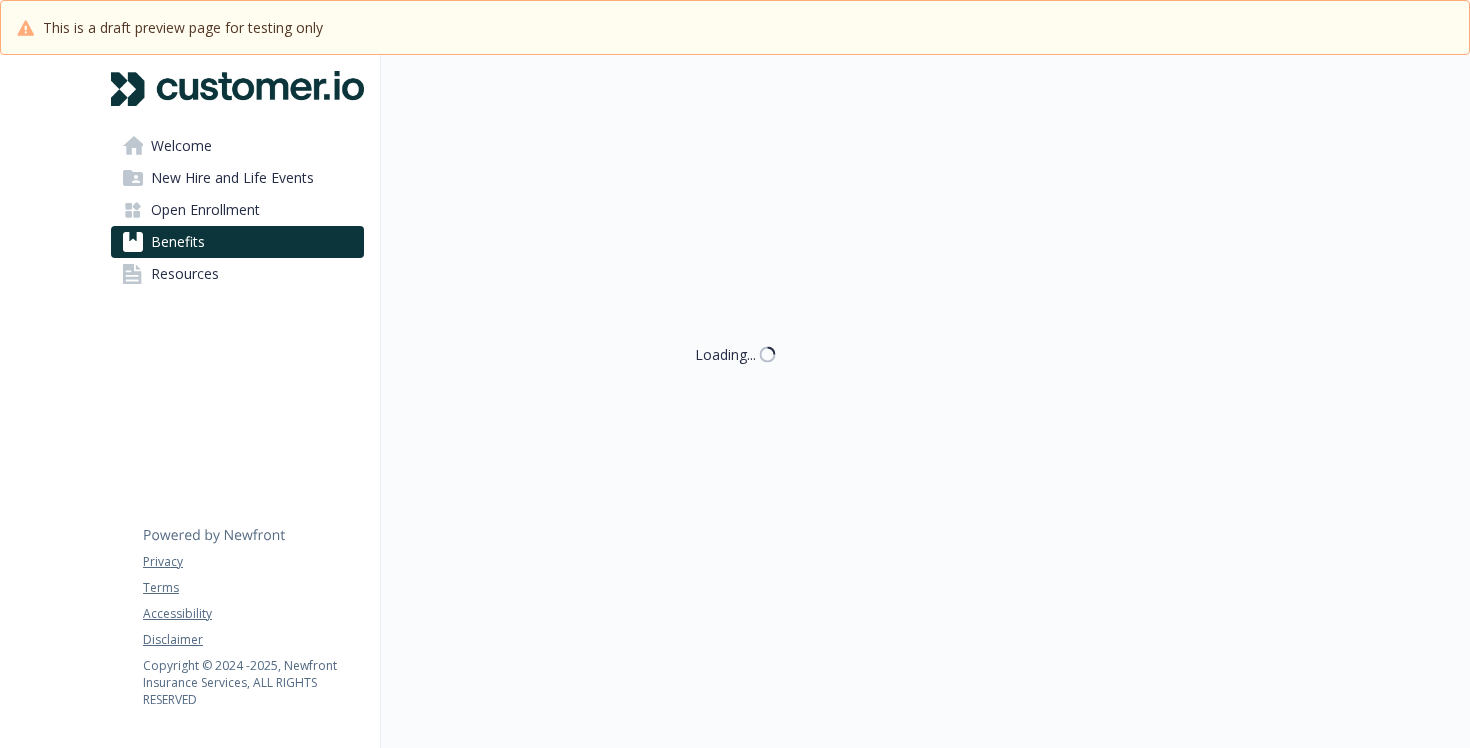 scroll, scrollTop: 1471, scrollLeft: 0, axis: vertical 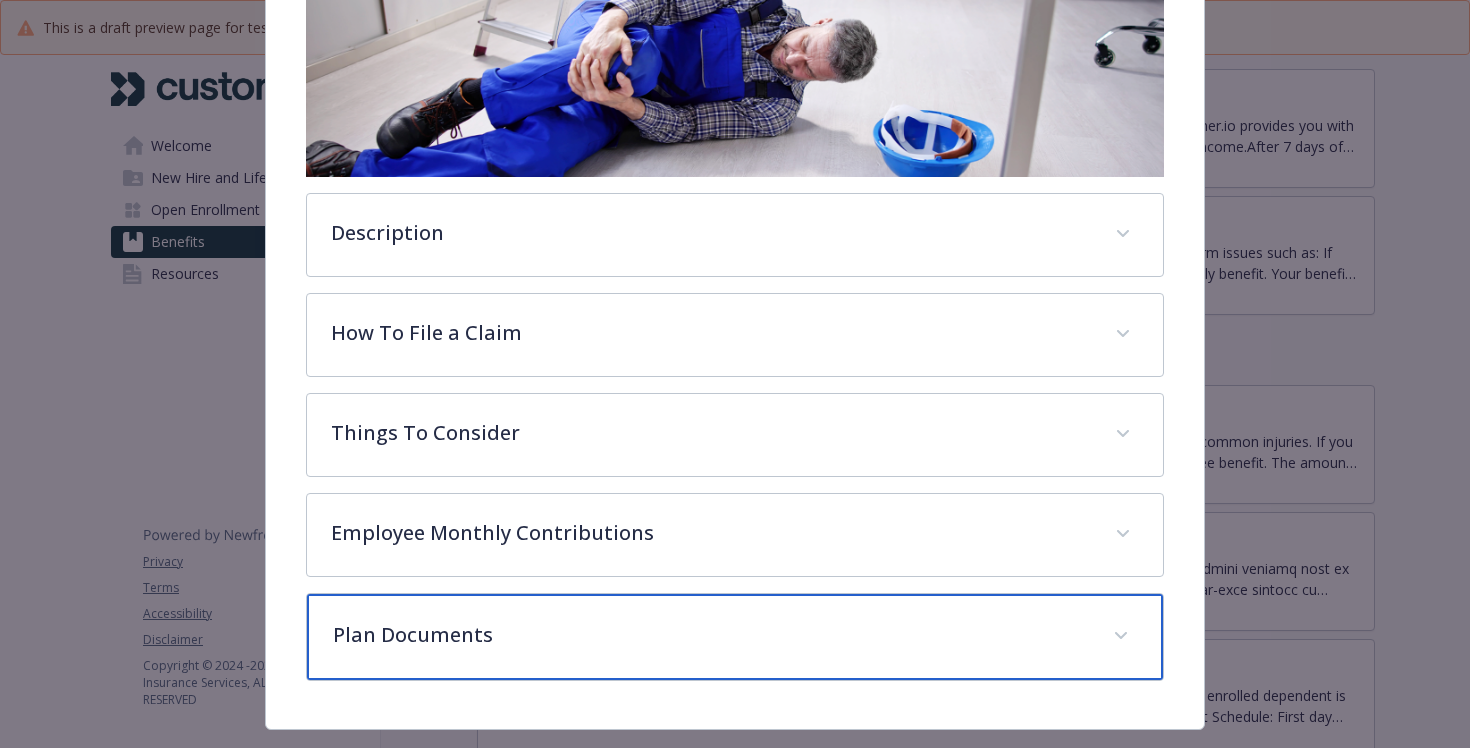 click on "Plan Documents" at bounding box center [711, 635] 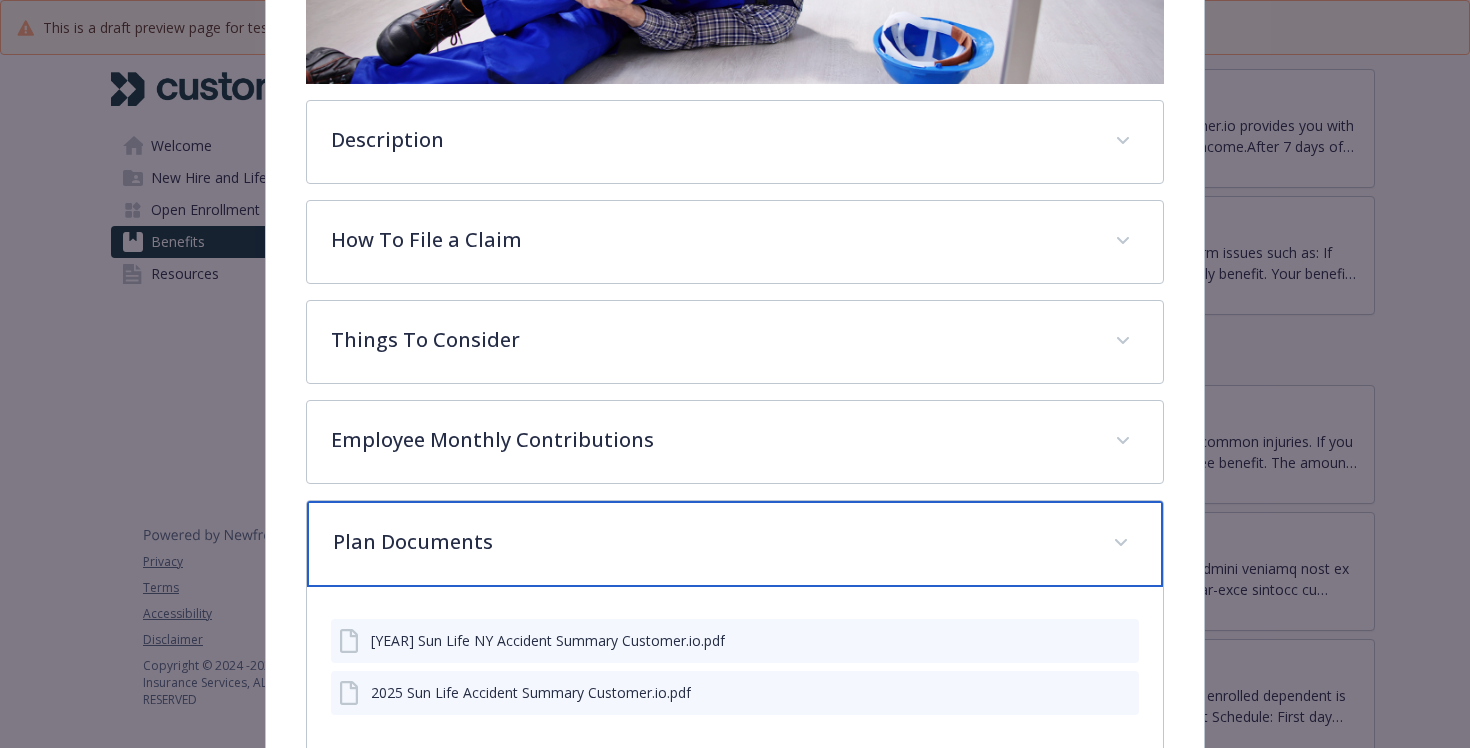 scroll, scrollTop: 551, scrollLeft: 0, axis: vertical 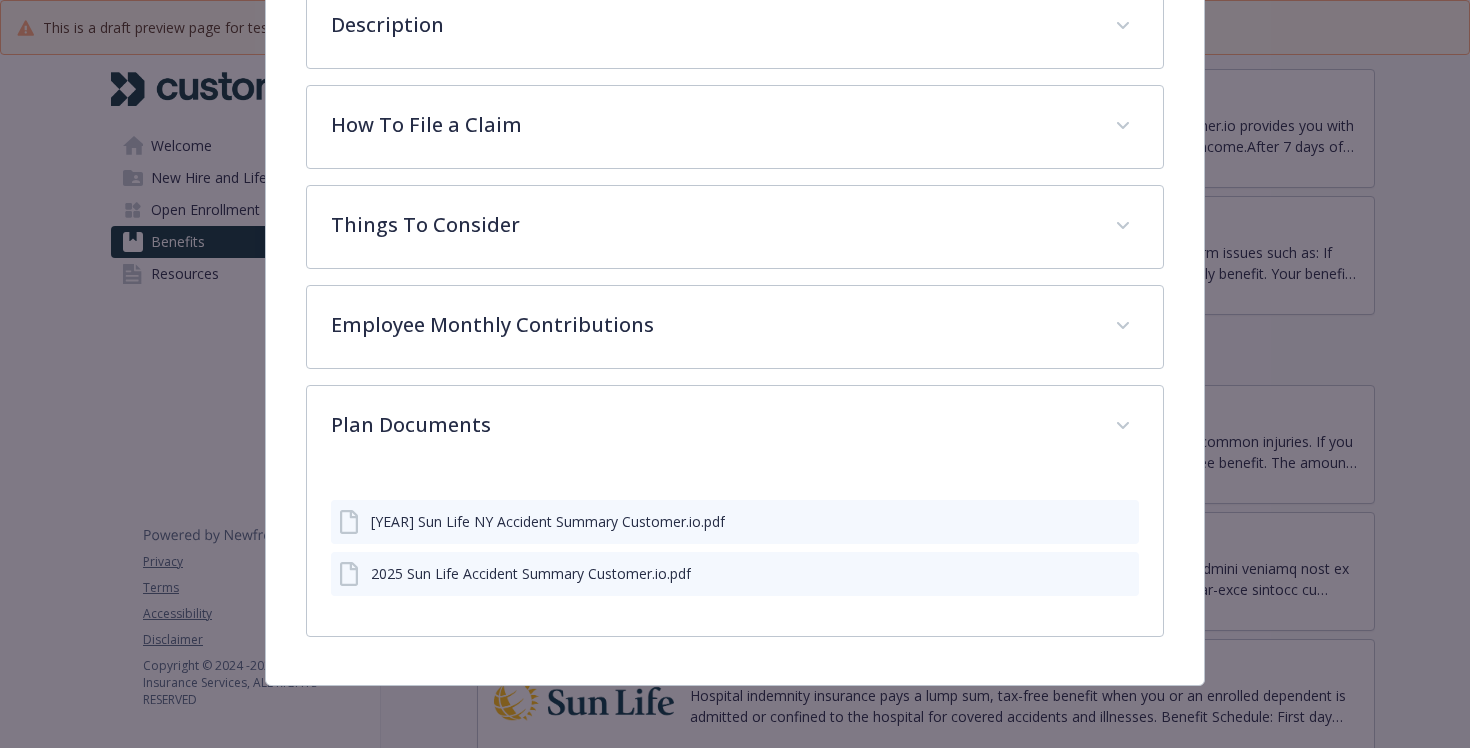 click 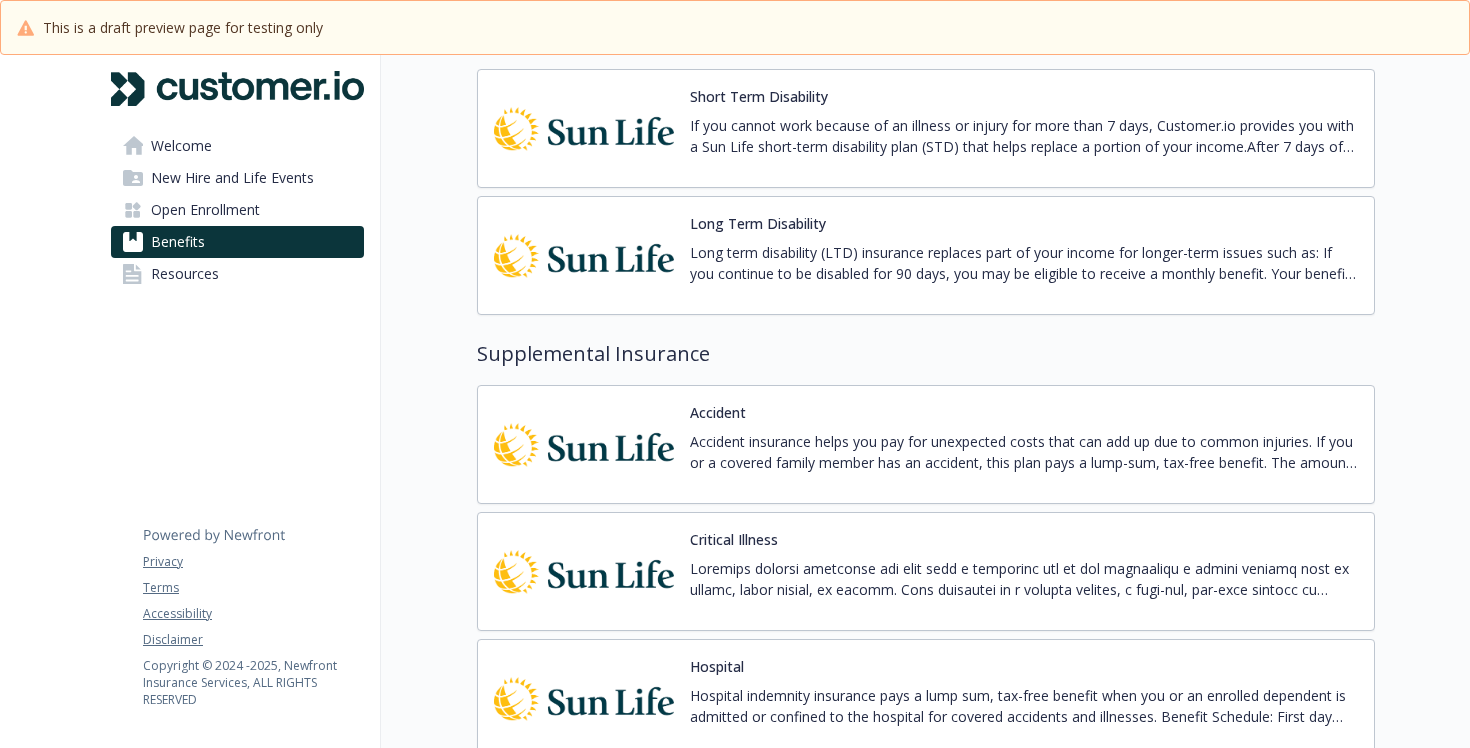 click at bounding box center [1024, 579] 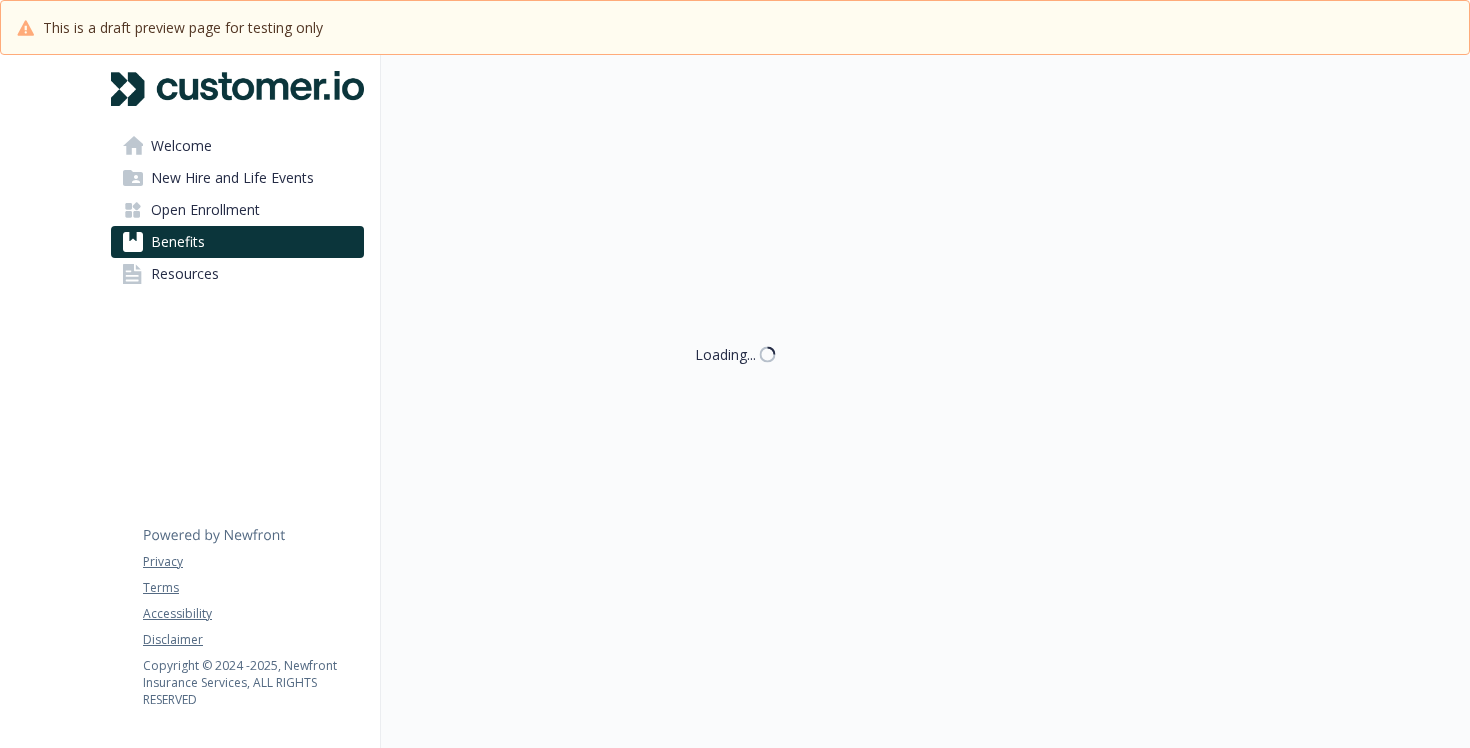 scroll, scrollTop: 1471, scrollLeft: 0, axis: vertical 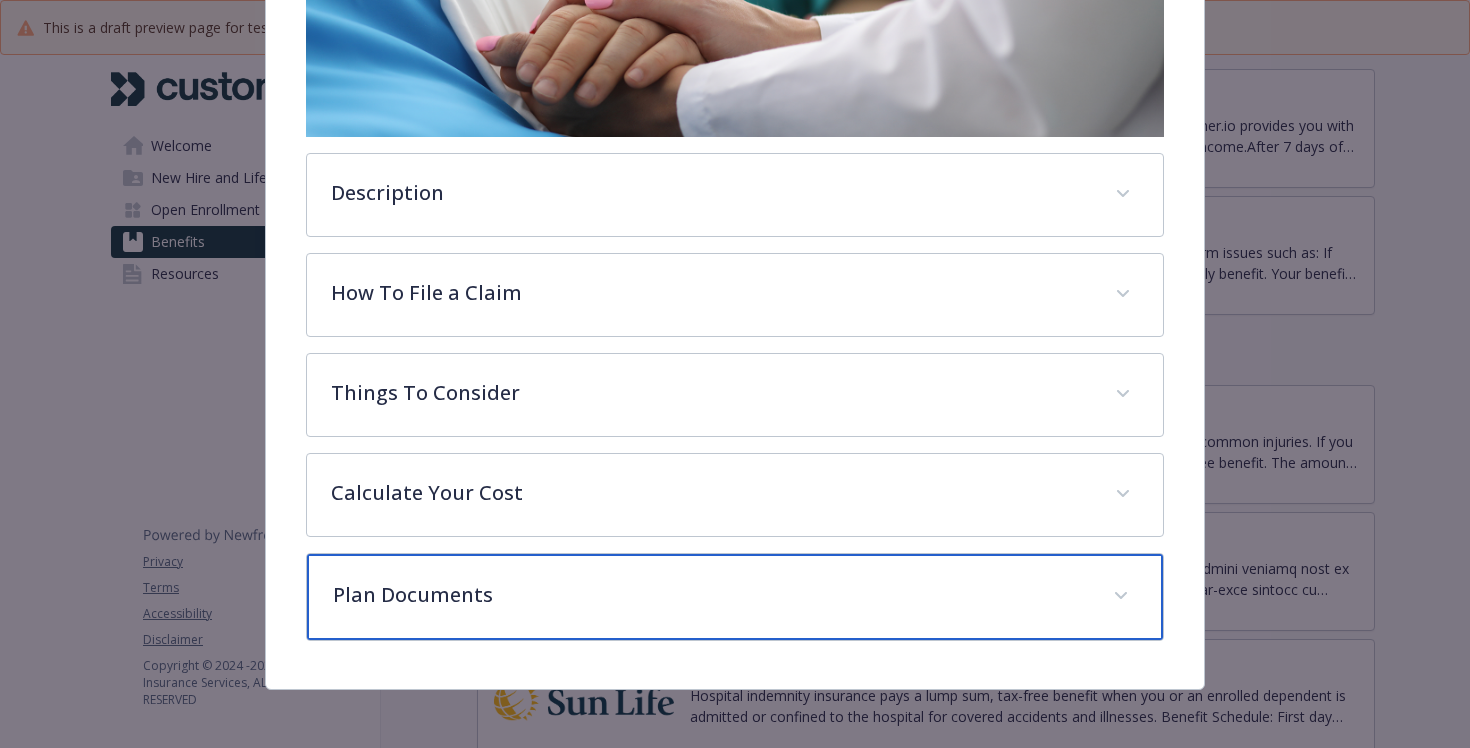 click on "Plan Documents" at bounding box center (711, 595) 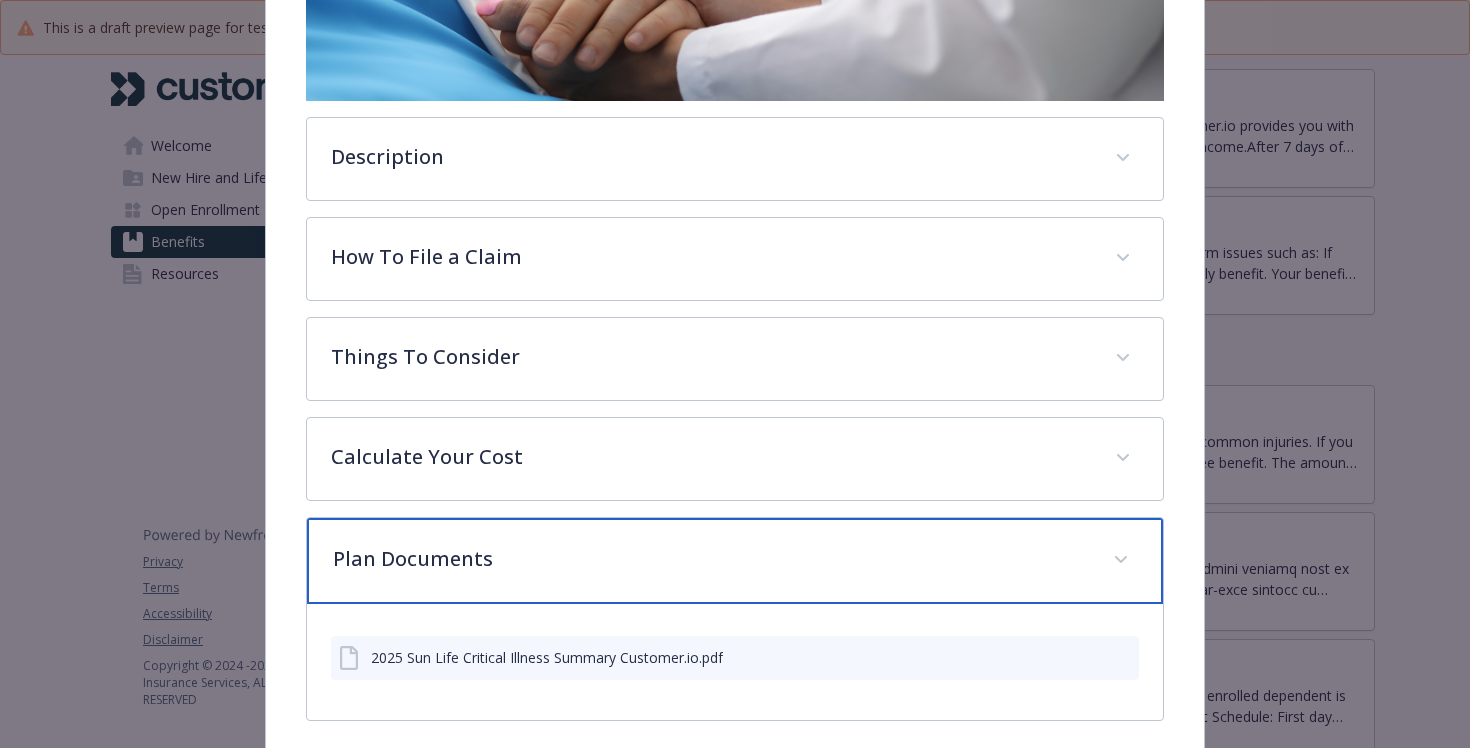 scroll, scrollTop: 499, scrollLeft: 0, axis: vertical 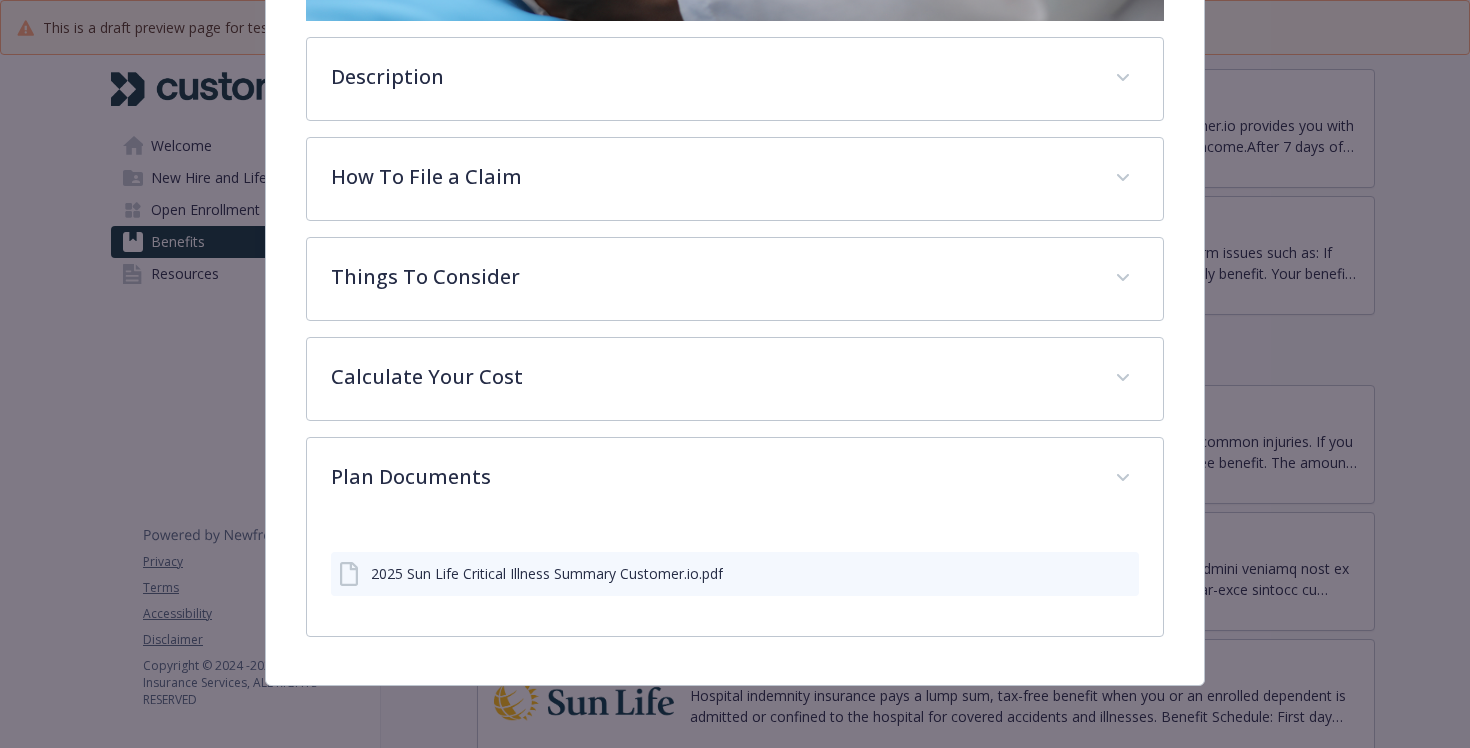 click on "2025 Sun Life Critical Illness Summary Customer.io.pdf" at bounding box center [735, 574] 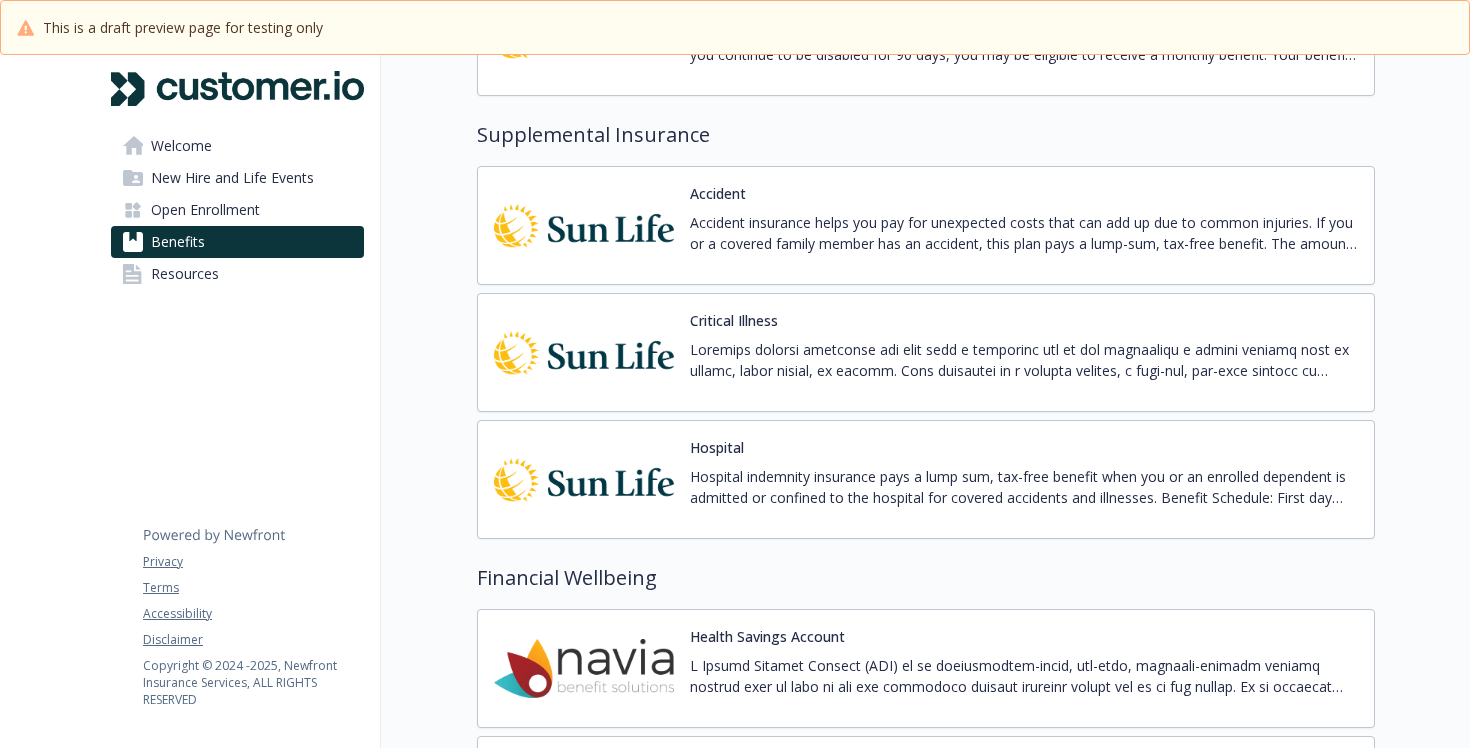 click on "Hospital indemnity insurance pays a lump sum, tax-free benefit when you or an enrolled dependent is admitted or confined to the hospital for covered accidents and illnesses.
Benefit Schedule:
First day hospital confinement (1 day per year): [CURRENCY][AMOUNT]
Daily hospital Confinement (up to 30 days a year): [CURRENCY][AMOUNT] per day
ICU confinement (up to 10 days a year): [CURRENCY][AMOUNT] per day" at bounding box center [1024, 487] 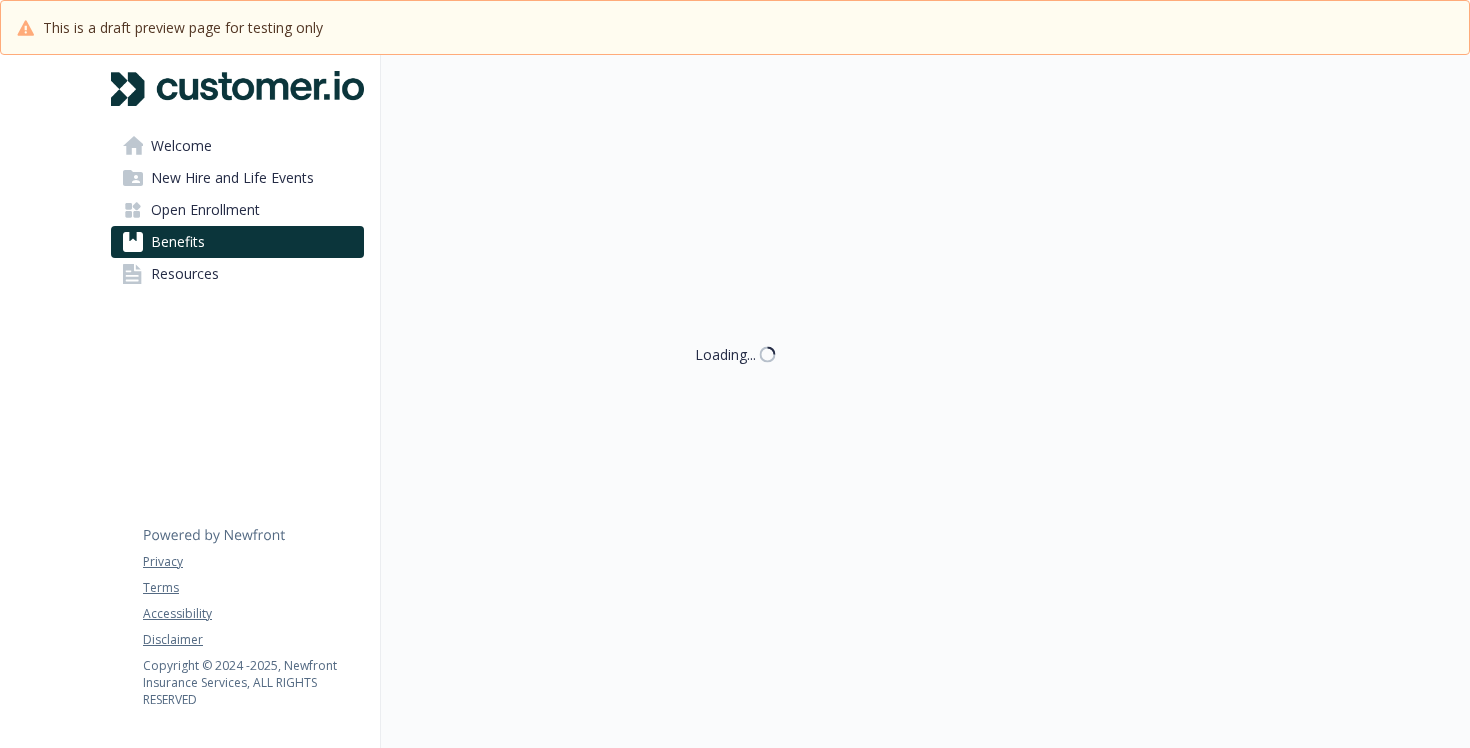 scroll, scrollTop: 1690, scrollLeft: 0, axis: vertical 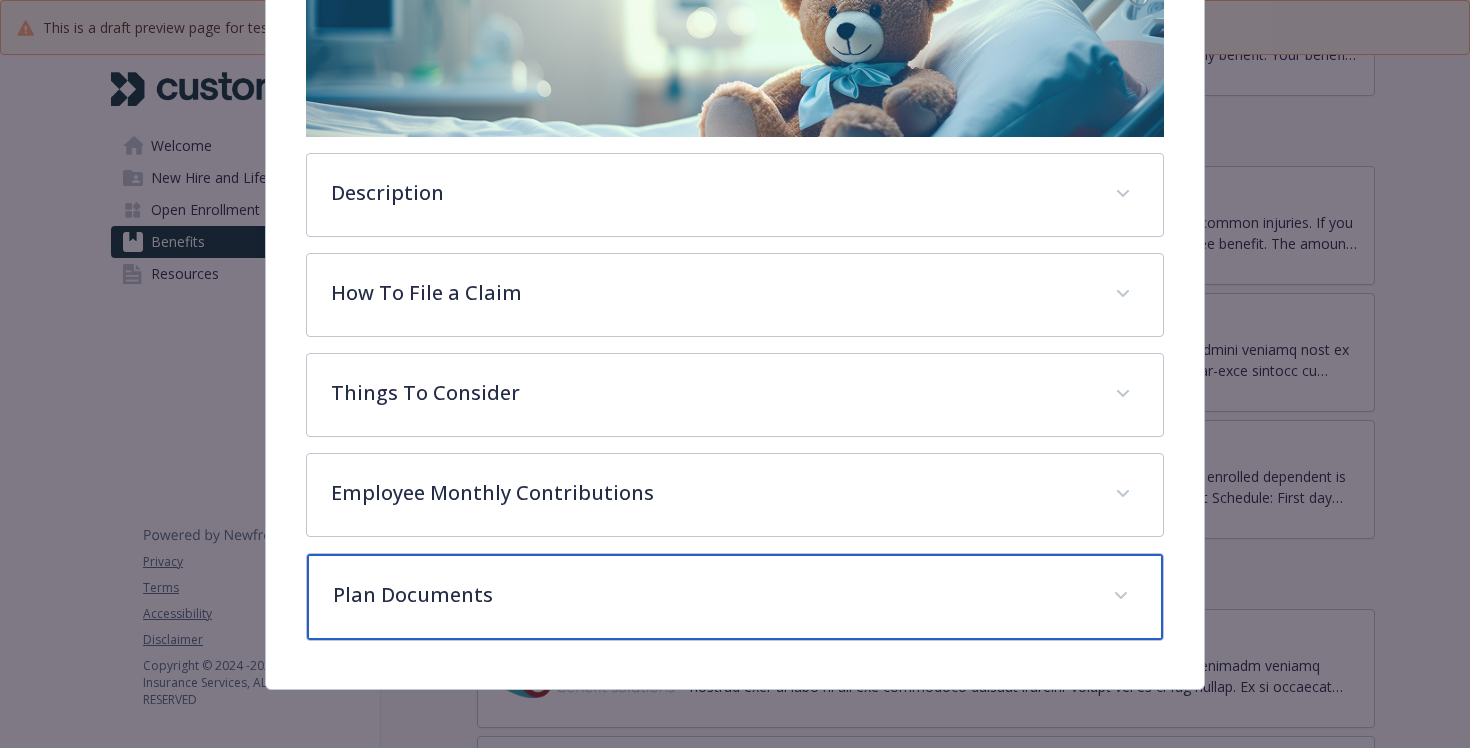 click on "Plan Documents" at bounding box center [711, 595] 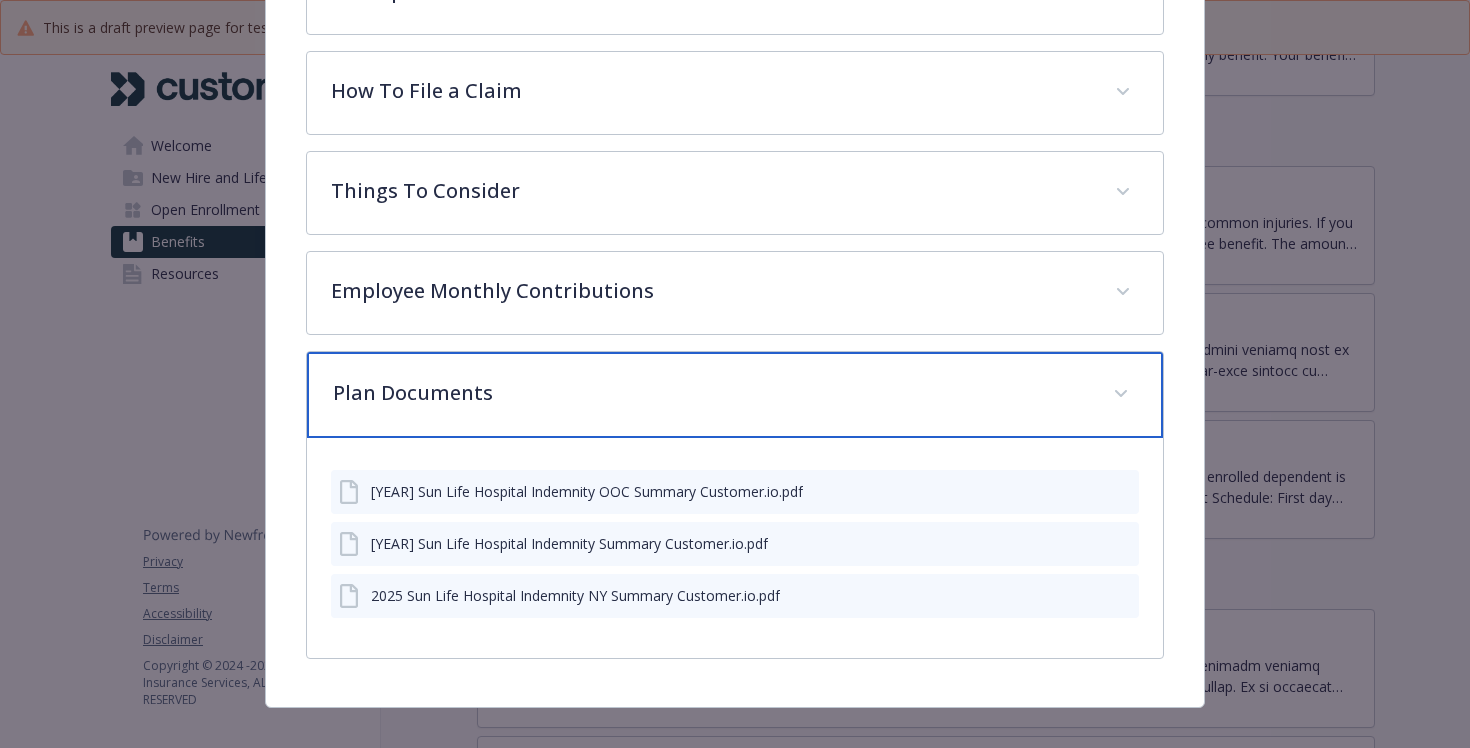 scroll, scrollTop: 583, scrollLeft: 0, axis: vertical 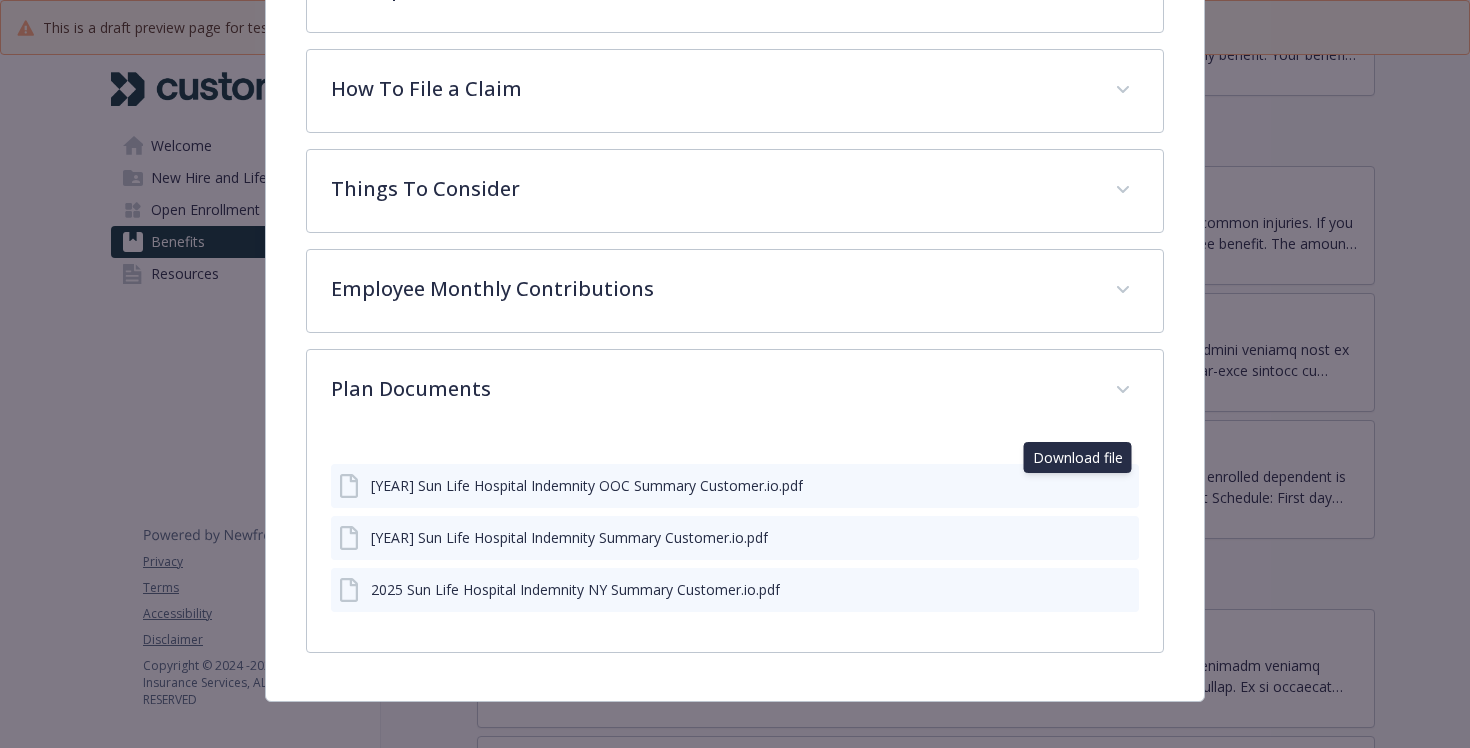 click 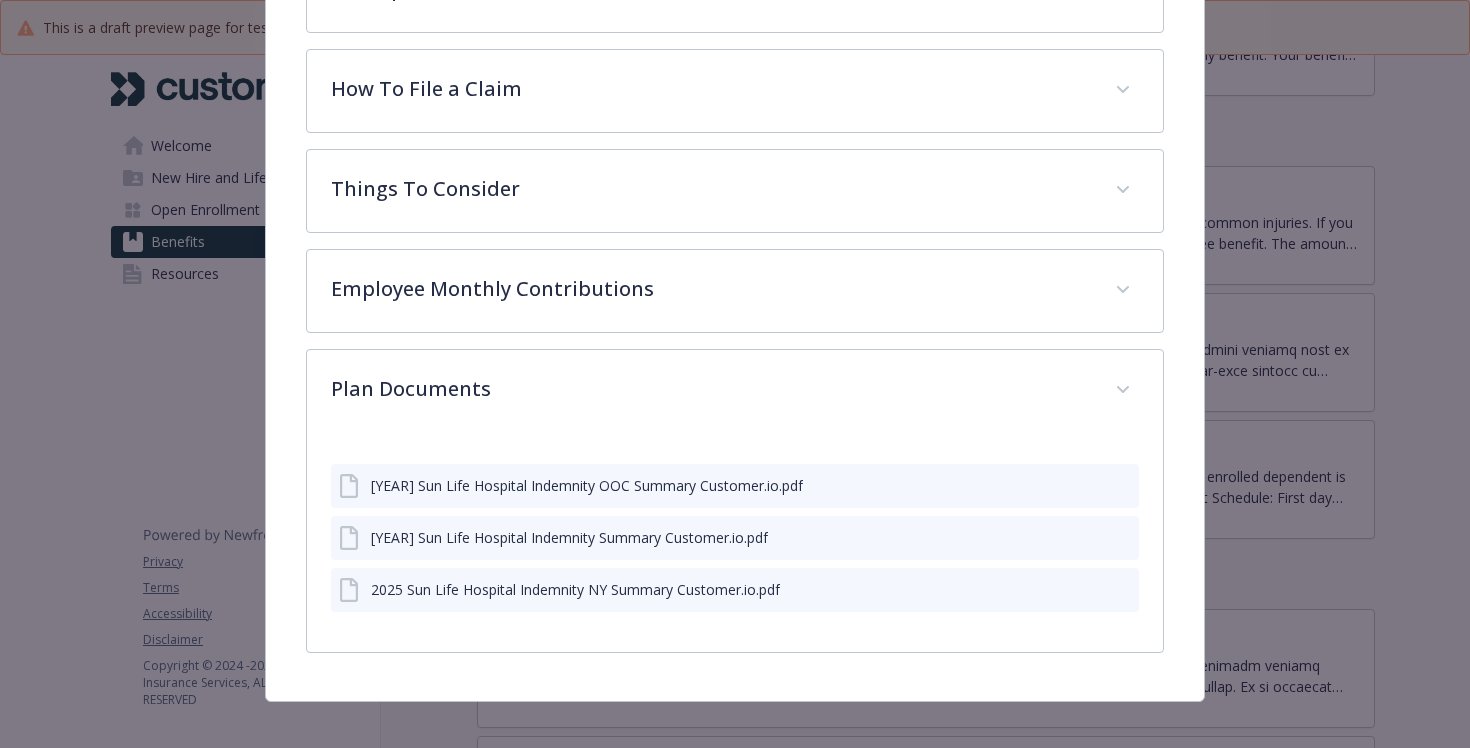 click 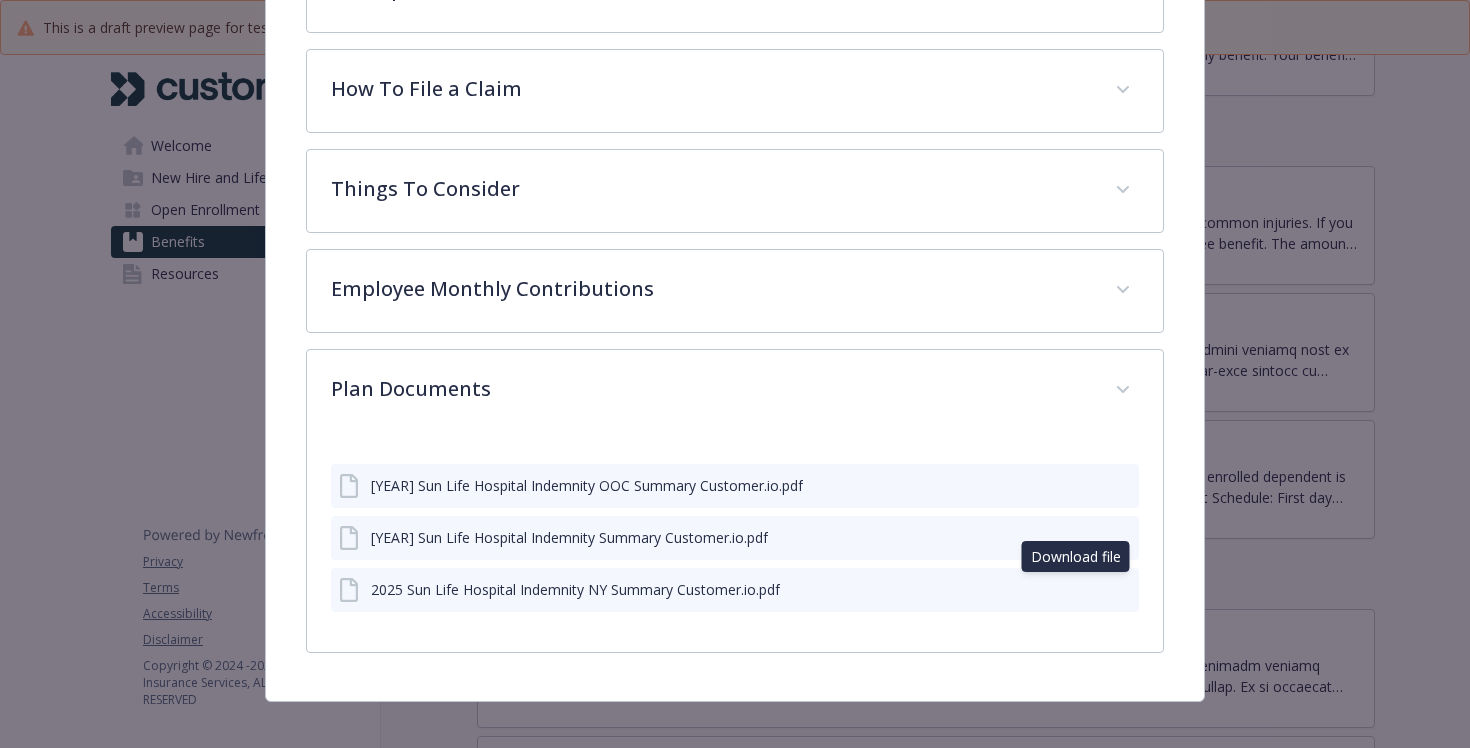 click on "[YEAR] Sun Life Hospital Indemnity OOC Summary Customer.io.pdf [YEAR] Sun Life Hospital Indemnity Summary Customer.io.pdf [YEAR] Sun Life Hospital Indemnity NY Summary Customer.io.pdf Download file Download file" at bounding box center (735, 530) 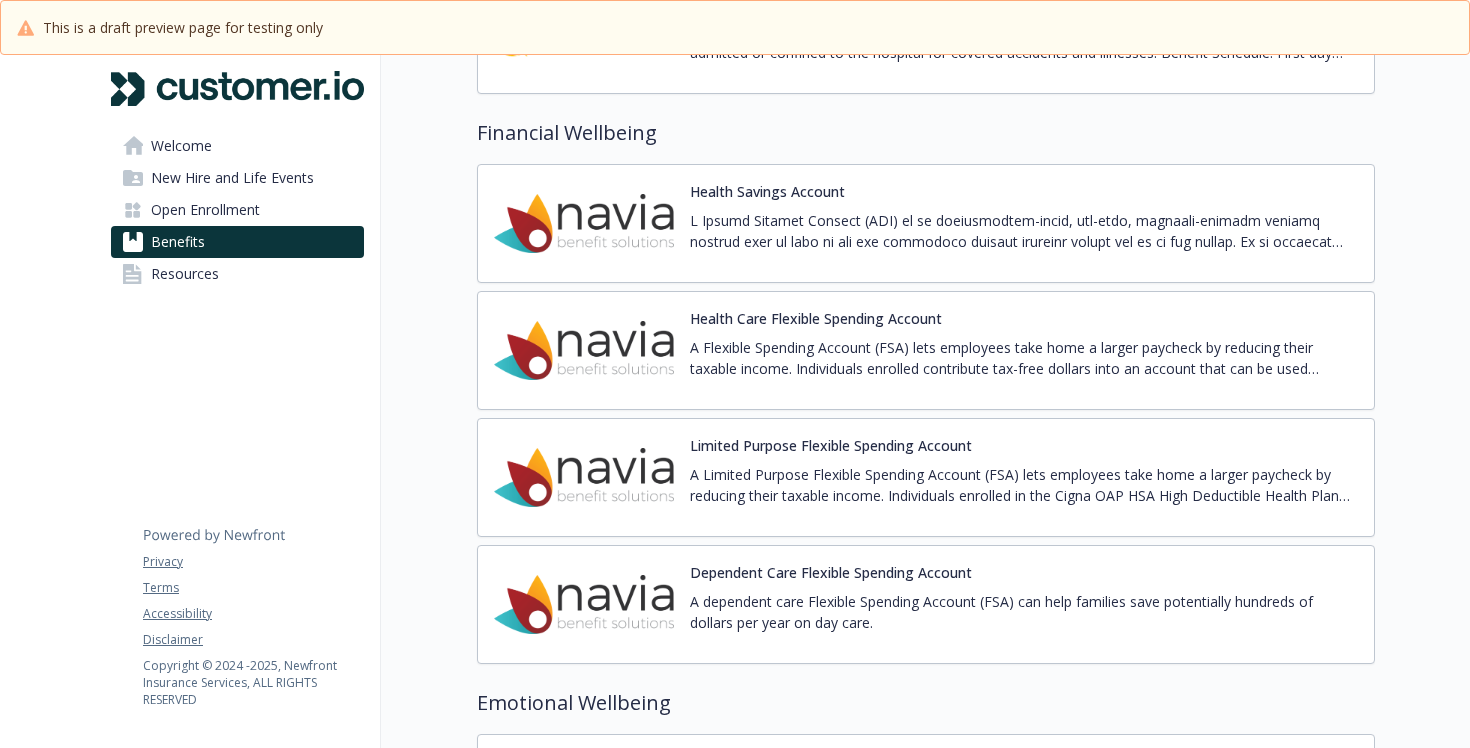 scroll, scrollTop: 2170, scrollLeft: 0, axis: vertical 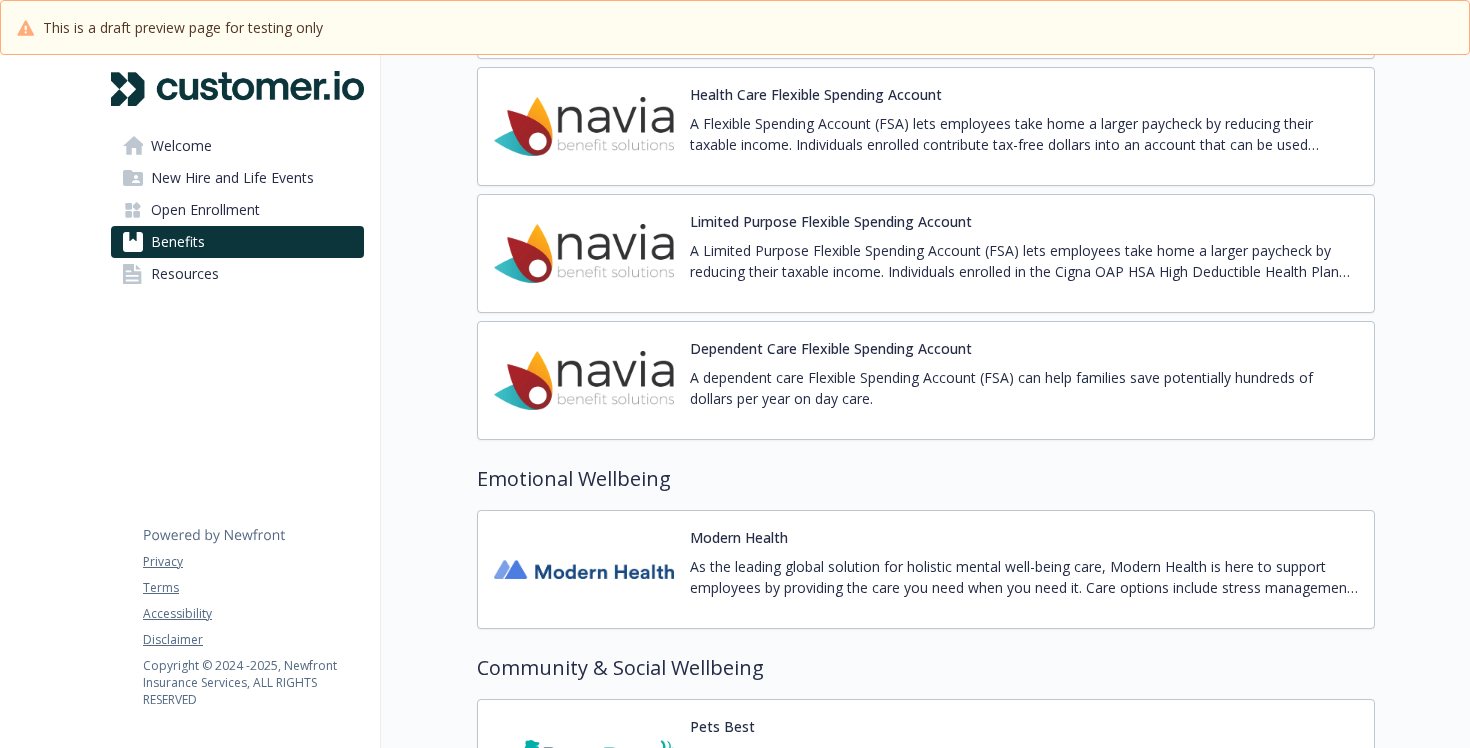 click on "Modern Health" at bounding box center [1024, 569] 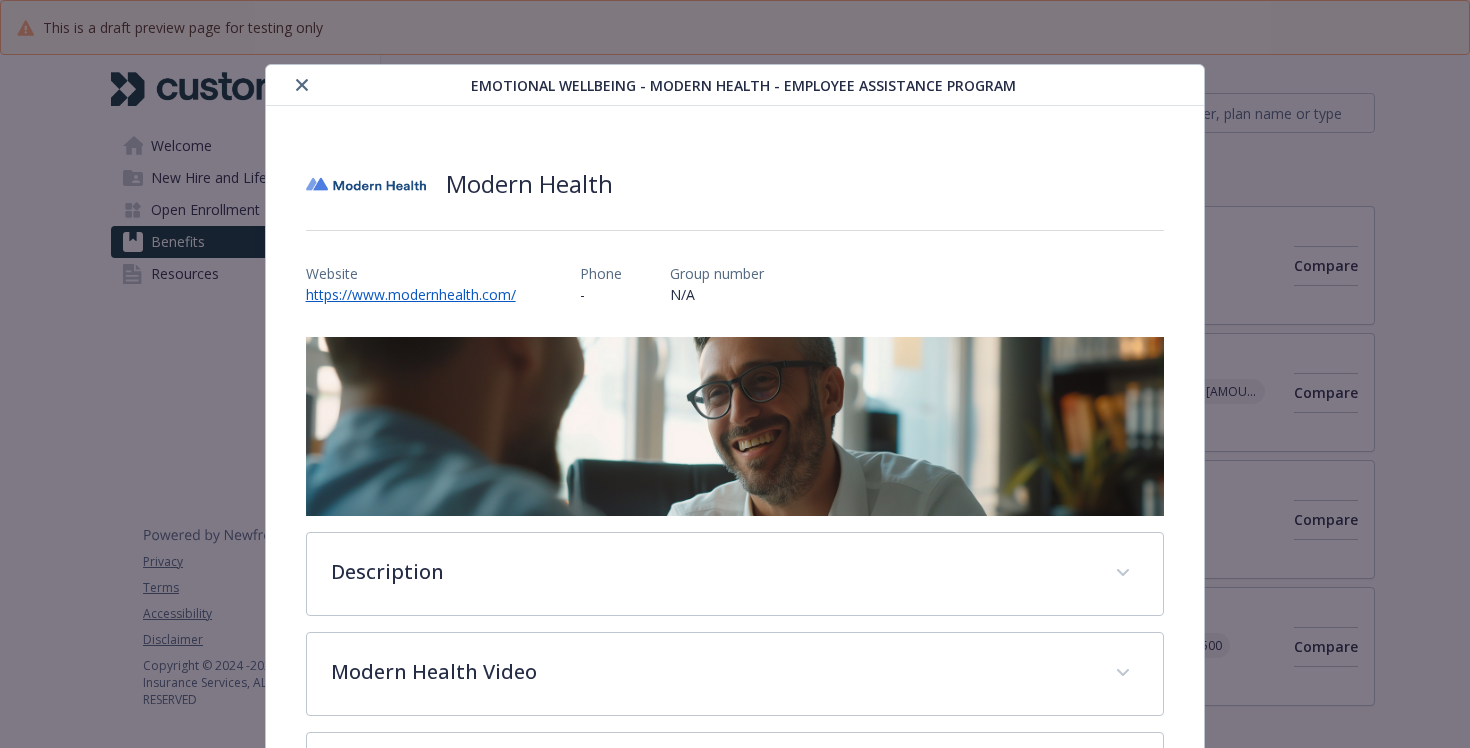 scroll, scrollTop: 2359, scrollLeft: 0, axis: vertical 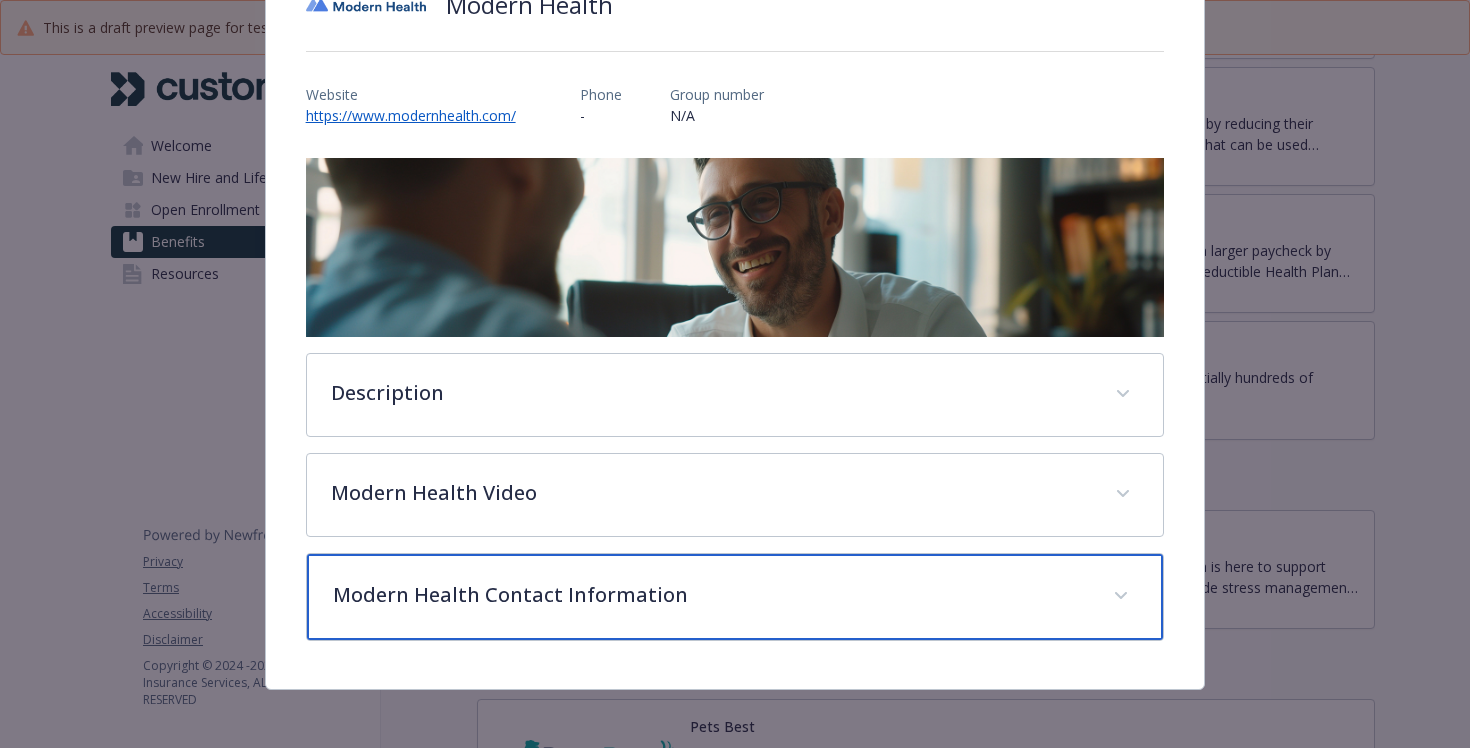 click on "Modern Health Contact Information" at bounding box center [735, 597] 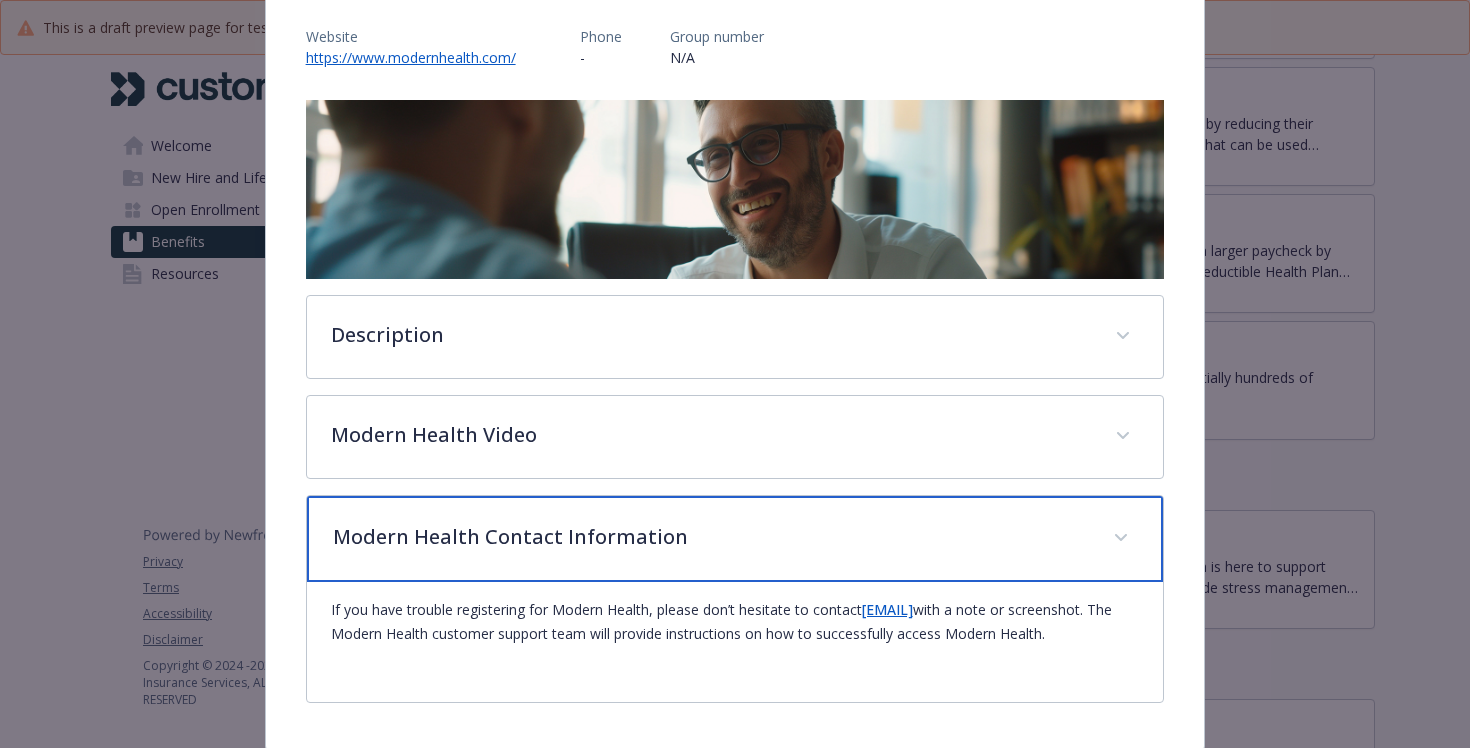 scroll, scrollTop: 327, scrollLeft: 0, axis: vertical 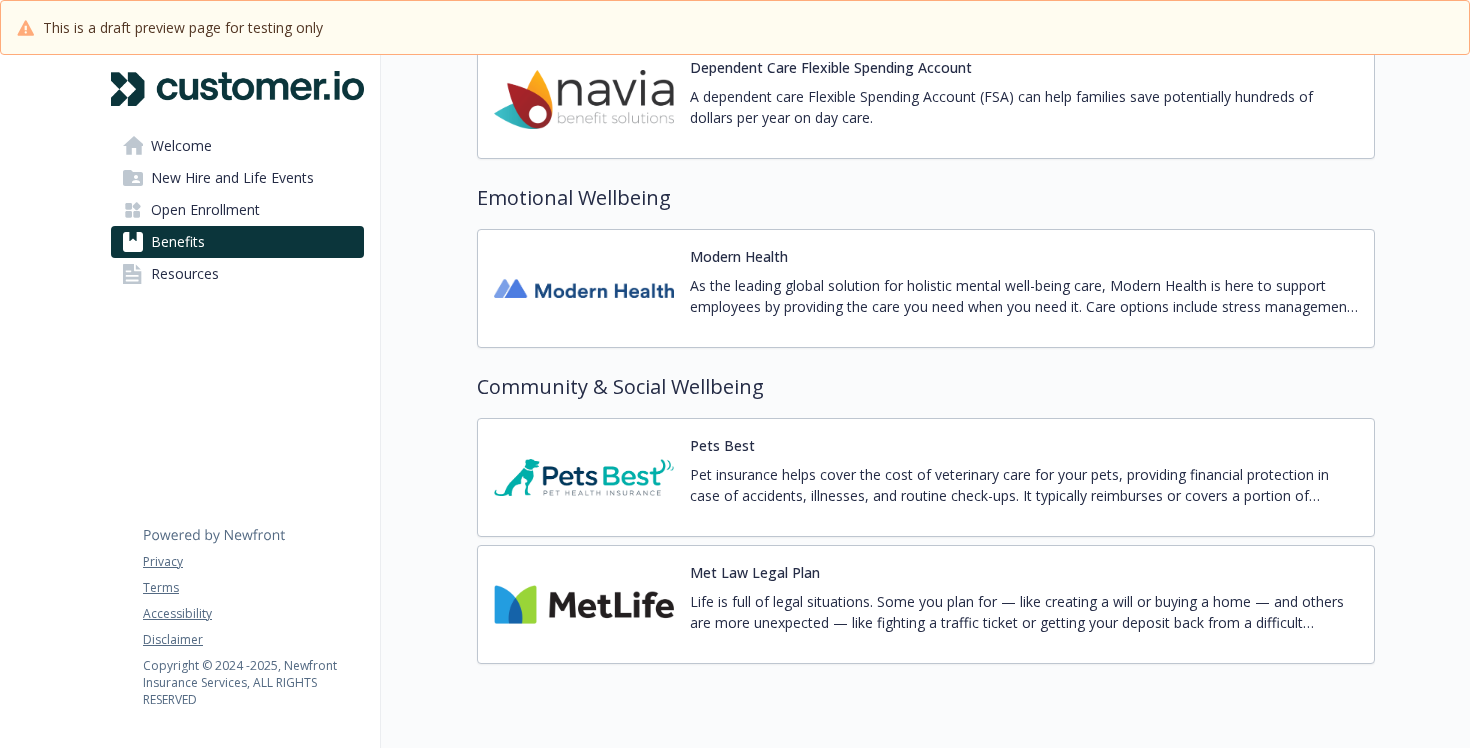 click on "Pet insurance helps cover the cost of veterinary care for your pets, providing financial protection in case of accidents, illnesses, and routine check-ups. It typically reimburses or covers a portion of expenses such as surgeries, medications, or treatments, allowing pet owners to ensure their pets receive the best care without worrying about unexpected costs." at bounding box center (1024, 492) 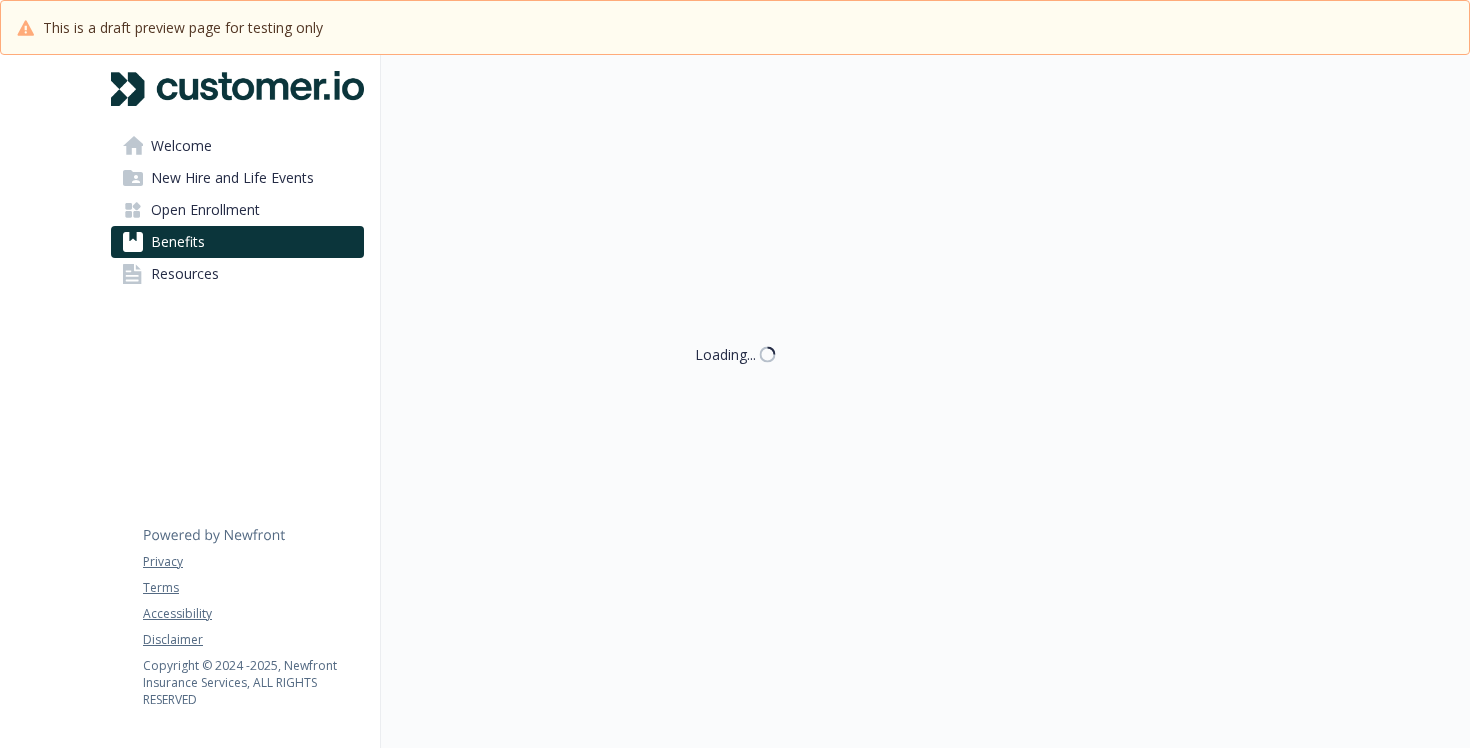 scroll, scrollTop: 2640, scrollLeft: 0, axis: vertical 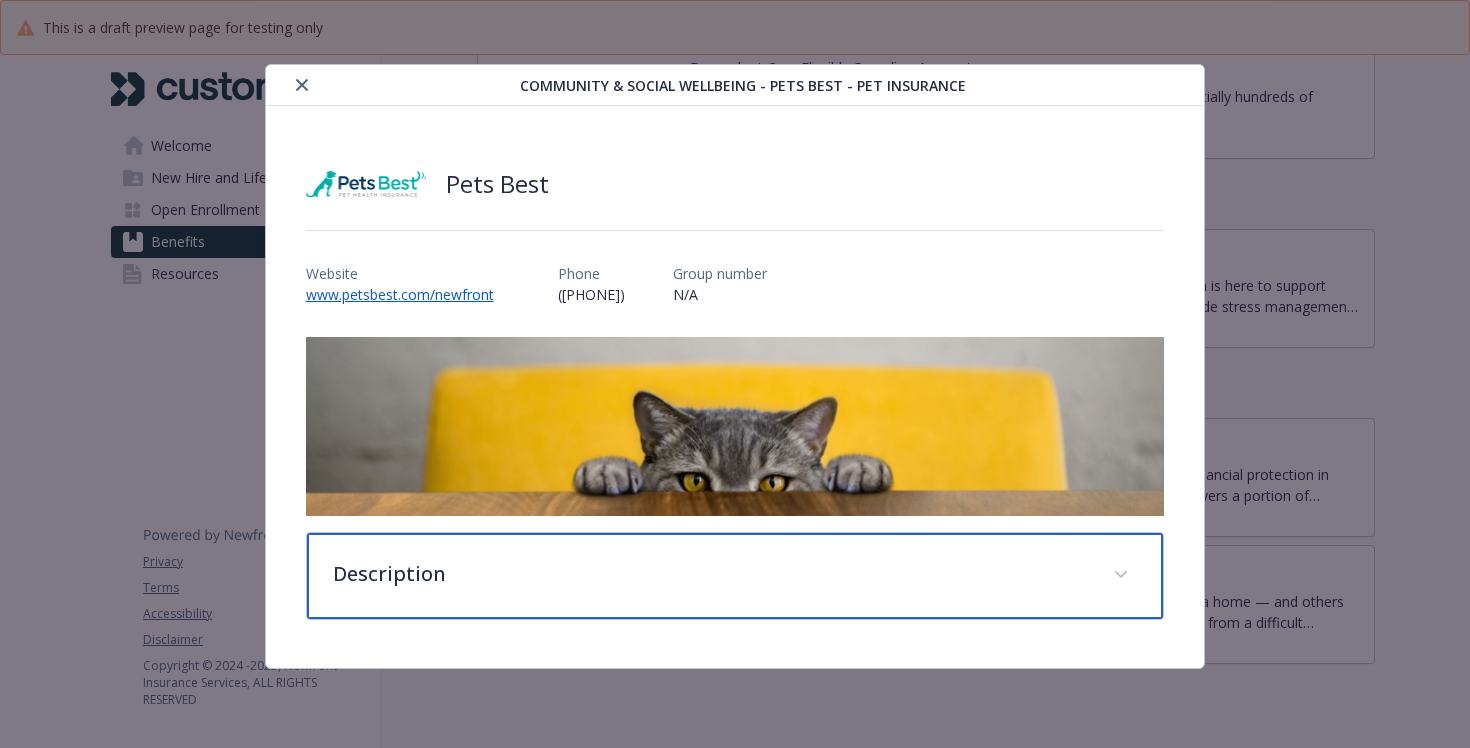 click on "Description" at bounding box center (711, 574) 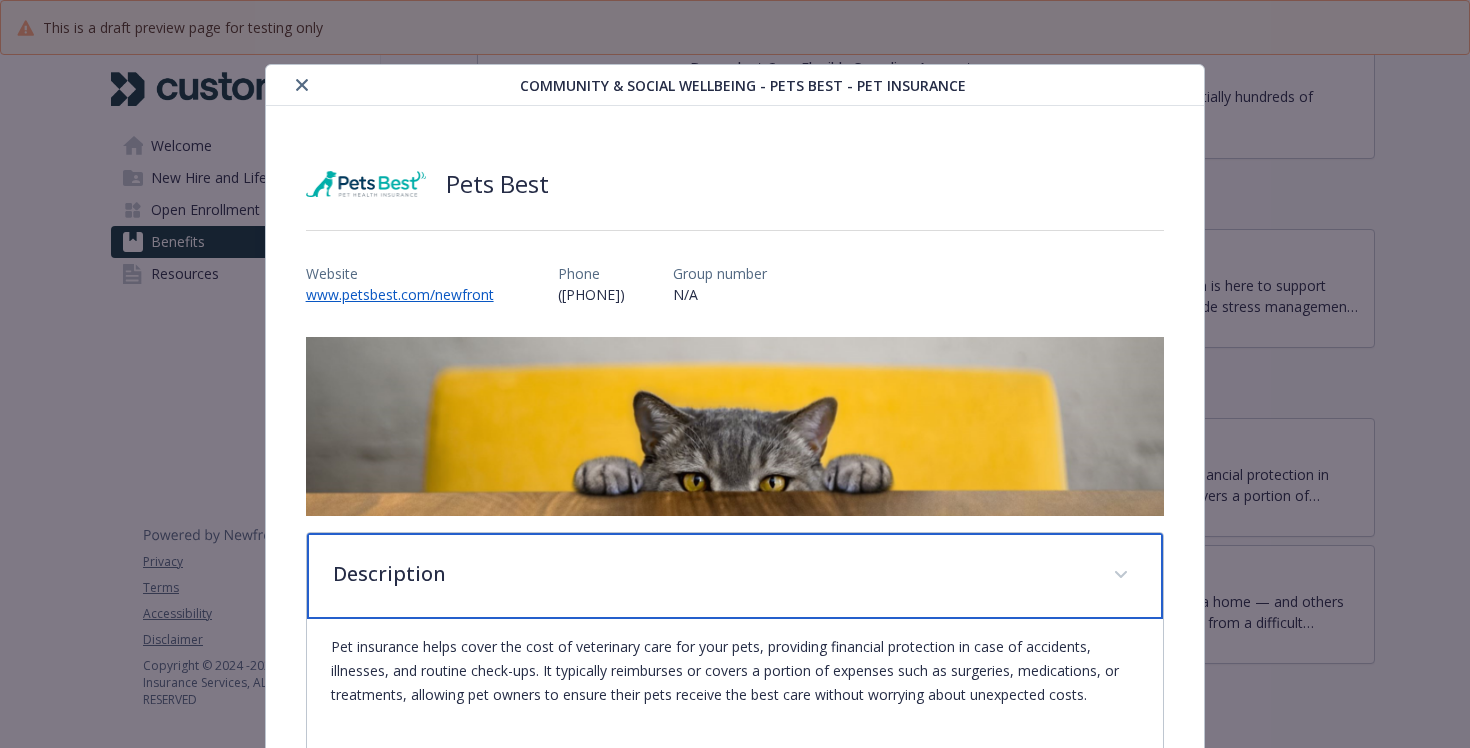 scroll, scrollTop: 127, scrollLeft: 0, axis: vertical 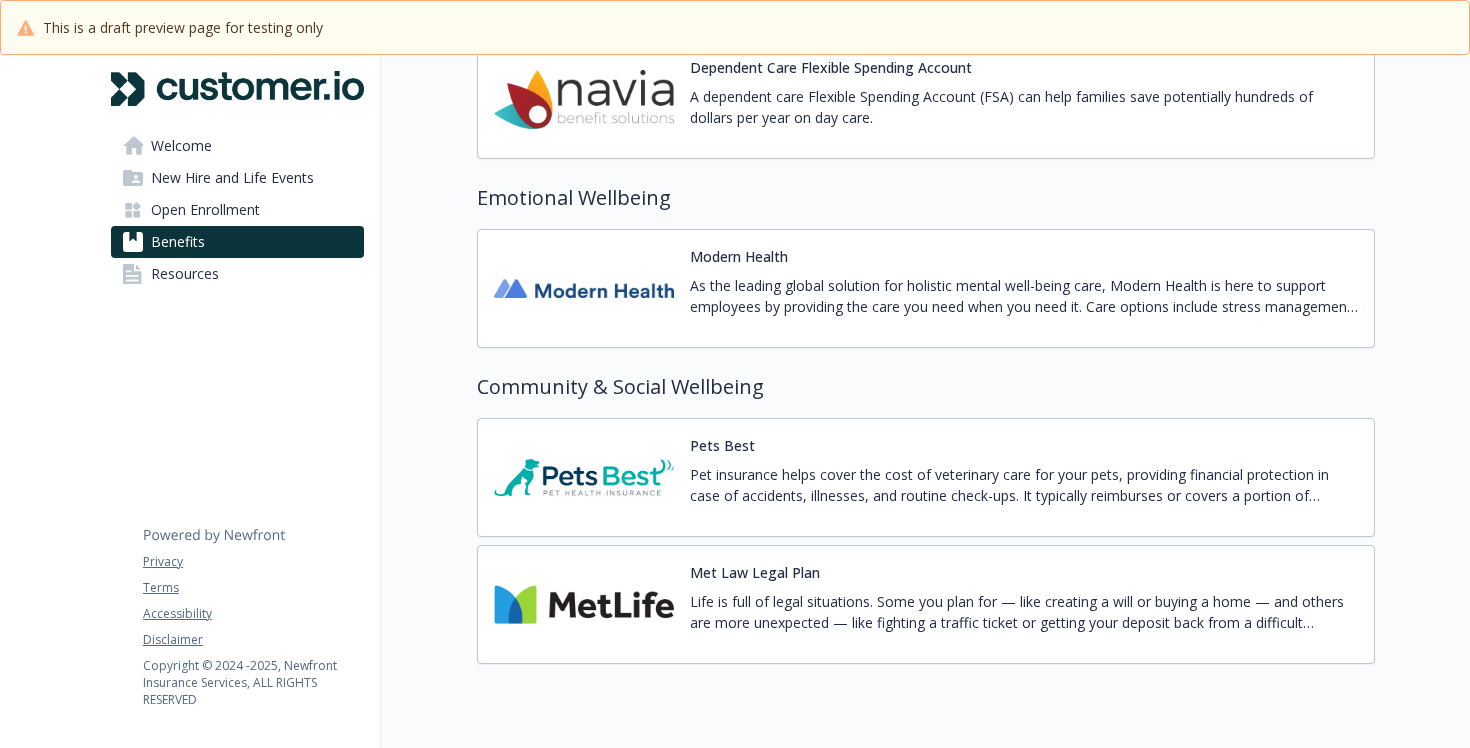 click on "Life is full of legal situations. Some you plan for — like creating a will or buying a home — and others are more unexpected — like fighting a traffic ticket or getting your deposit back from a difficult landlord. Legal insurance makes getting the legal help you need affordable: Network Attorney fees are 100% paid in full for most covered matters. Choose between two plans to get the coverage that best fits your and your family's needs.
Please take a look at the product overview found in the plan document section or visit MetLife Legal Plans online to get more information on the services offered." at bounding box center (1024, 612) 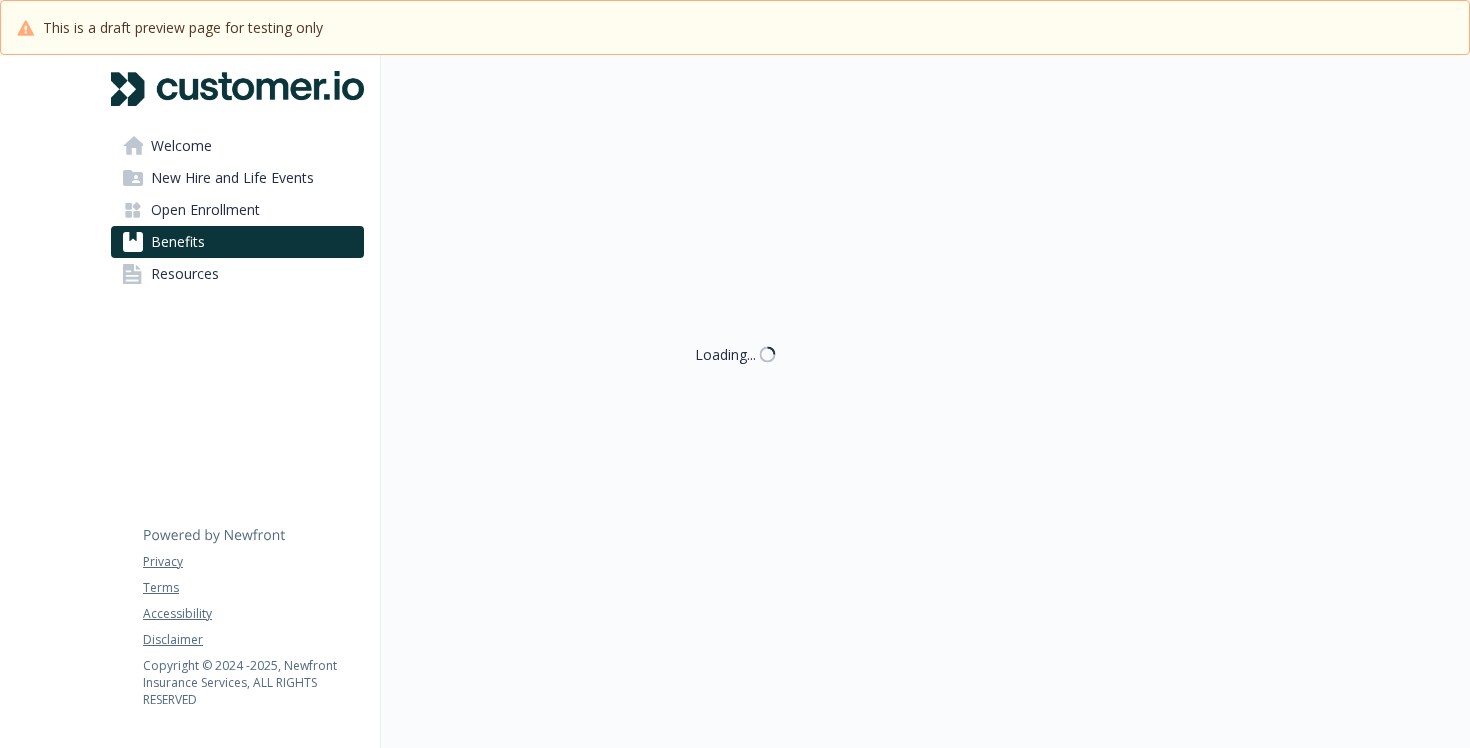 scroll, scrollTop: 2640, scrollLeft: 0, axis: vertical 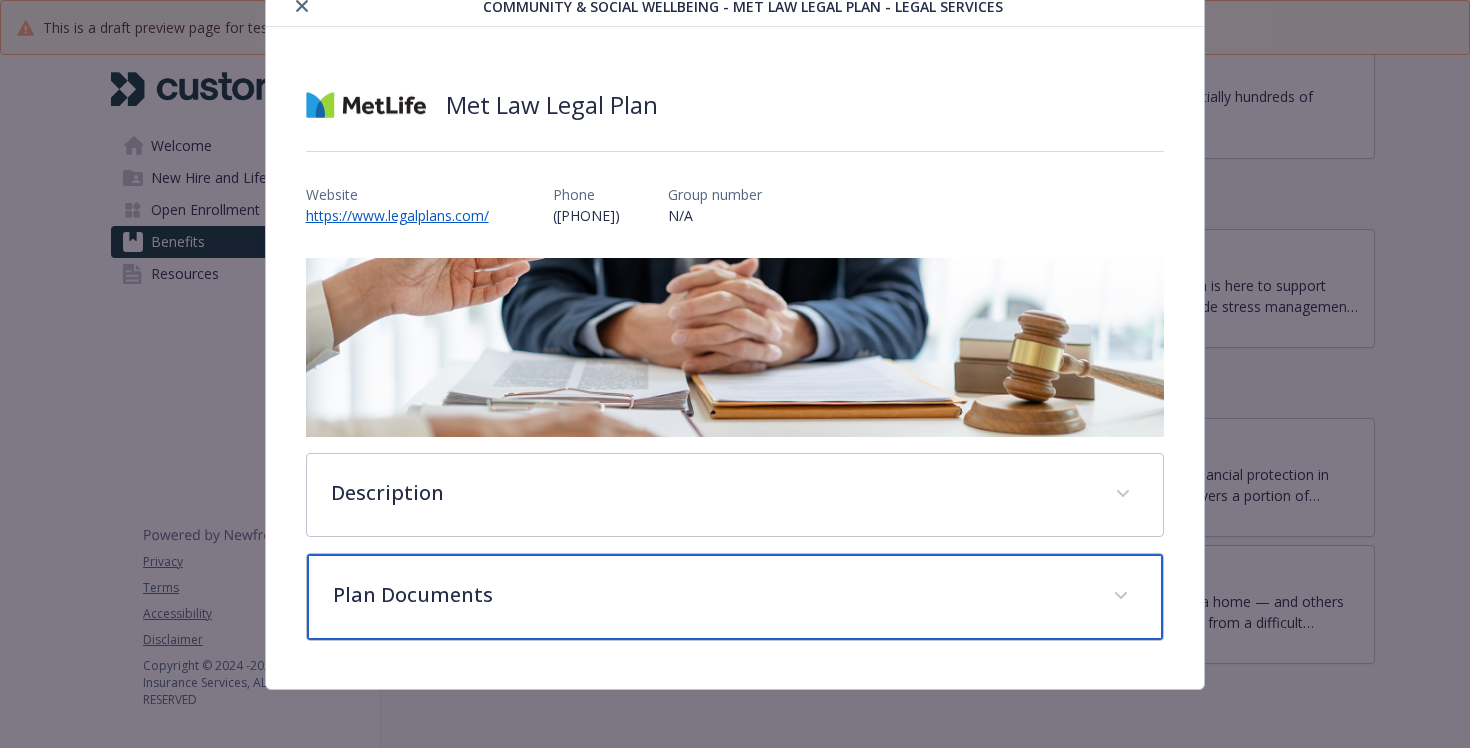 click on "Plan Documents" at bounding box center [711, 595] 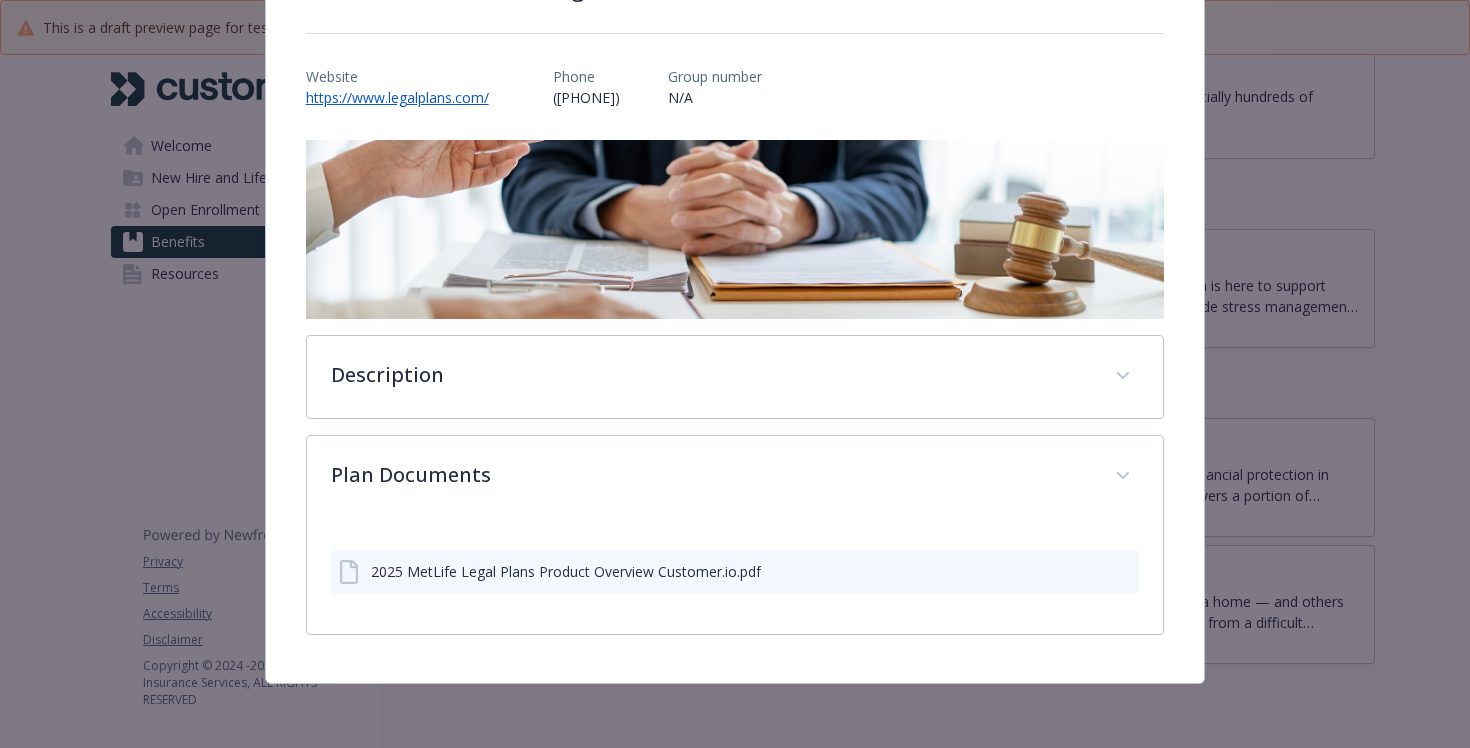 click 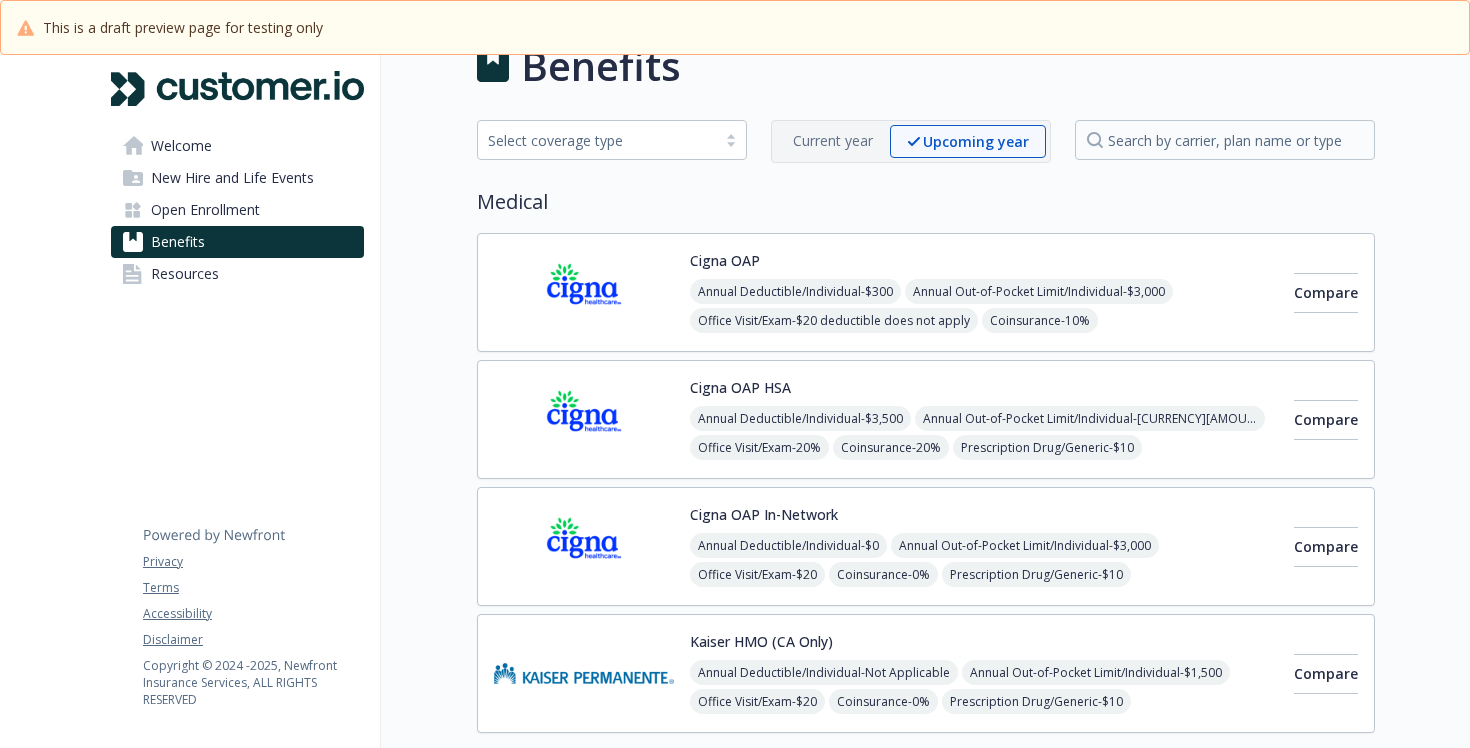 scroll, scrollTop: 0, scrollLeft: 0, axis: both 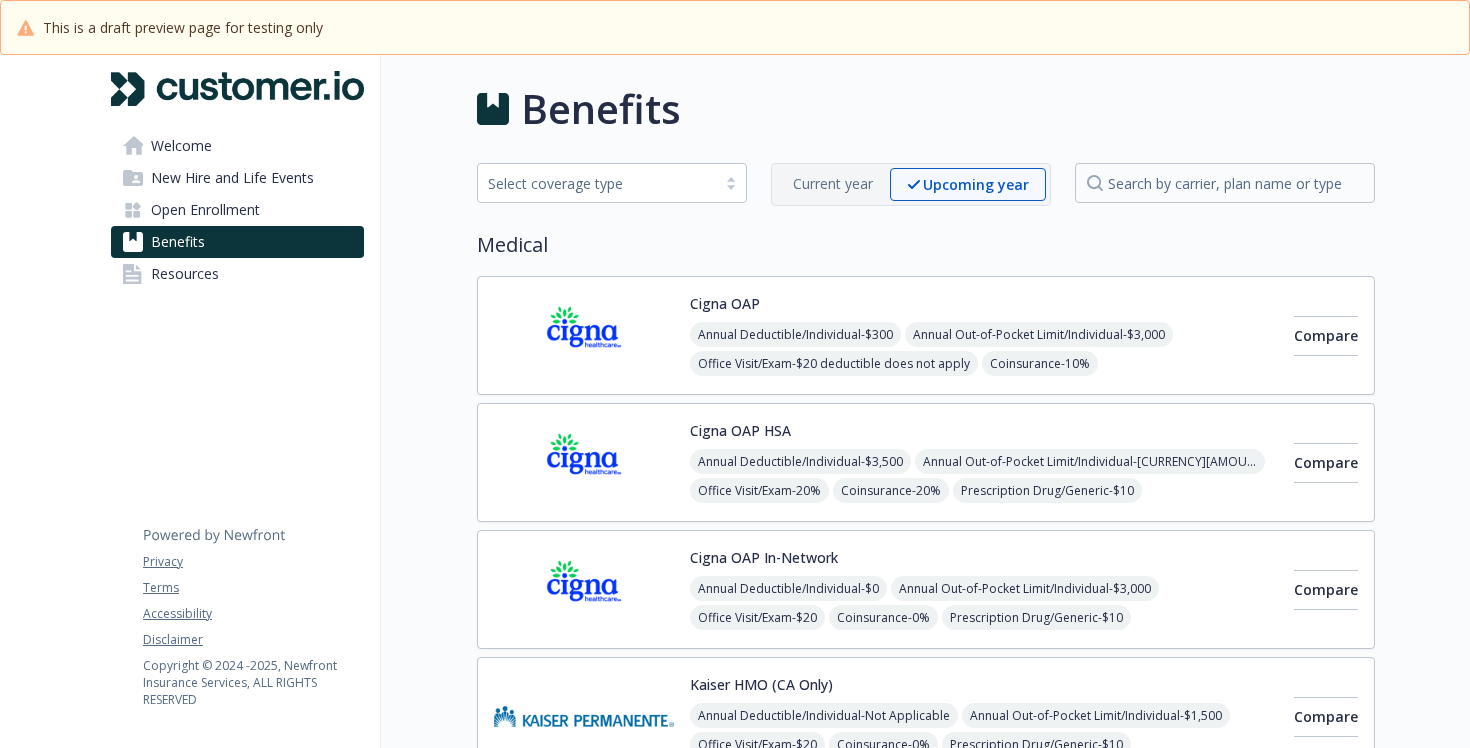 click on "Resources" at bounding box center [185, 274] 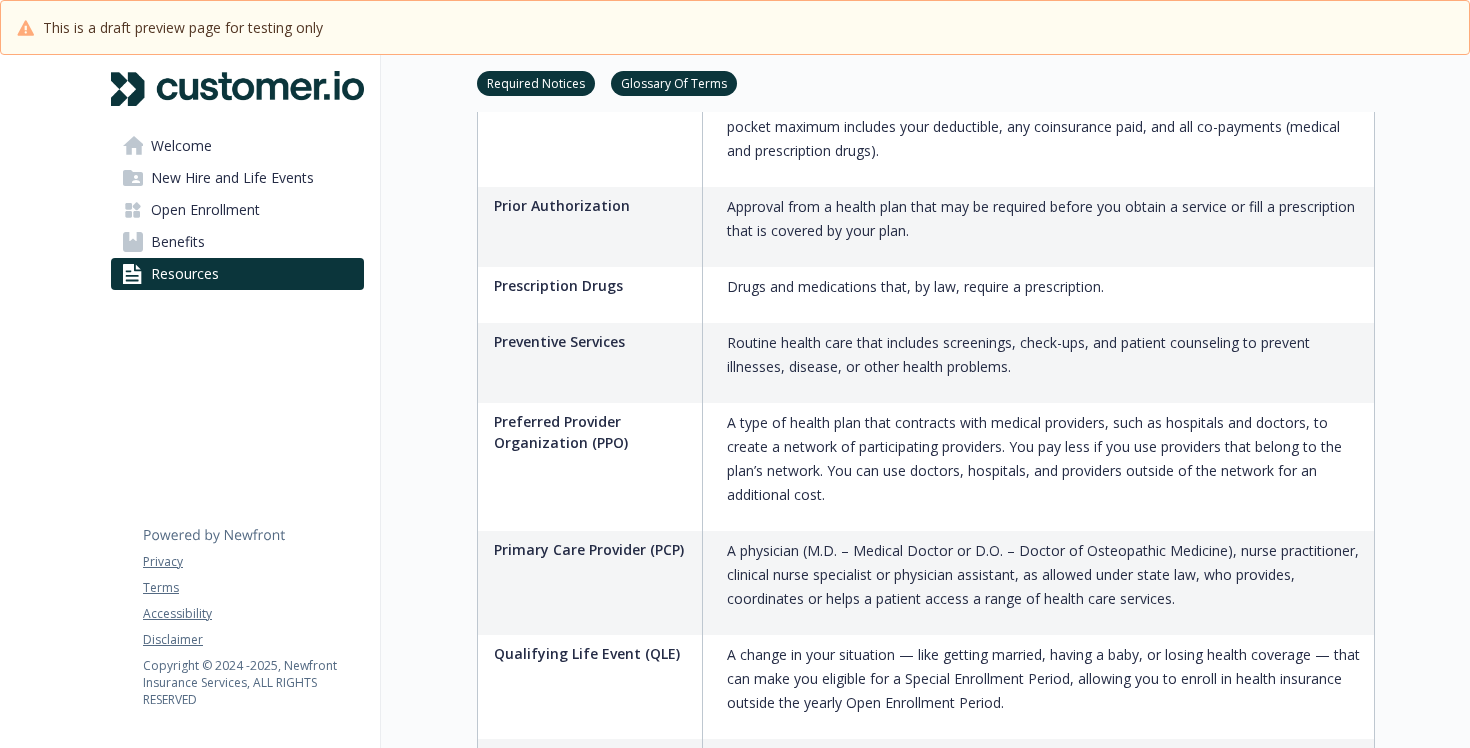 scroll, scrollTop: 2898, scrollLeft: 0, axis: vertical 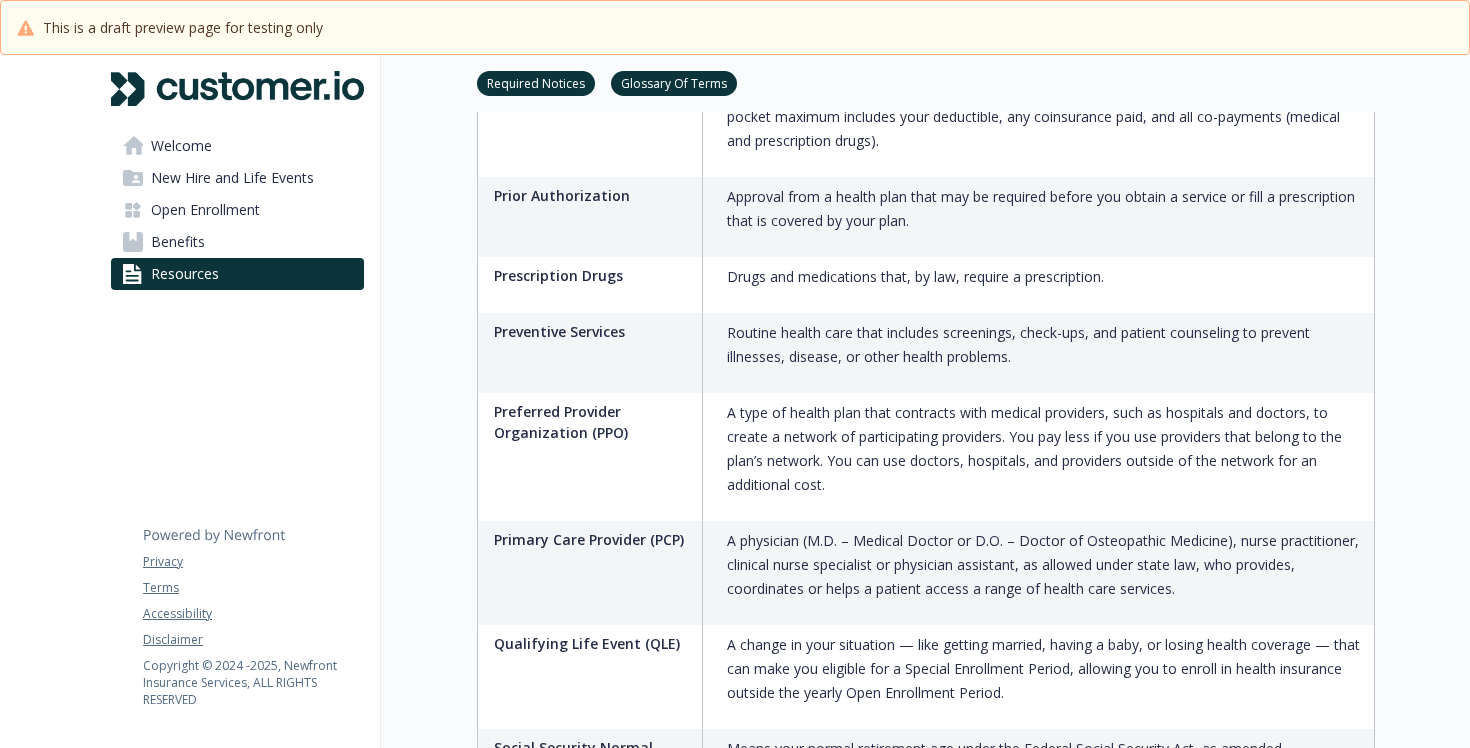 click on "Approval from a health plan that may be required before you obtain a service or fill a prescription that is covered by your plan." at bounding box center [1046, 217] 